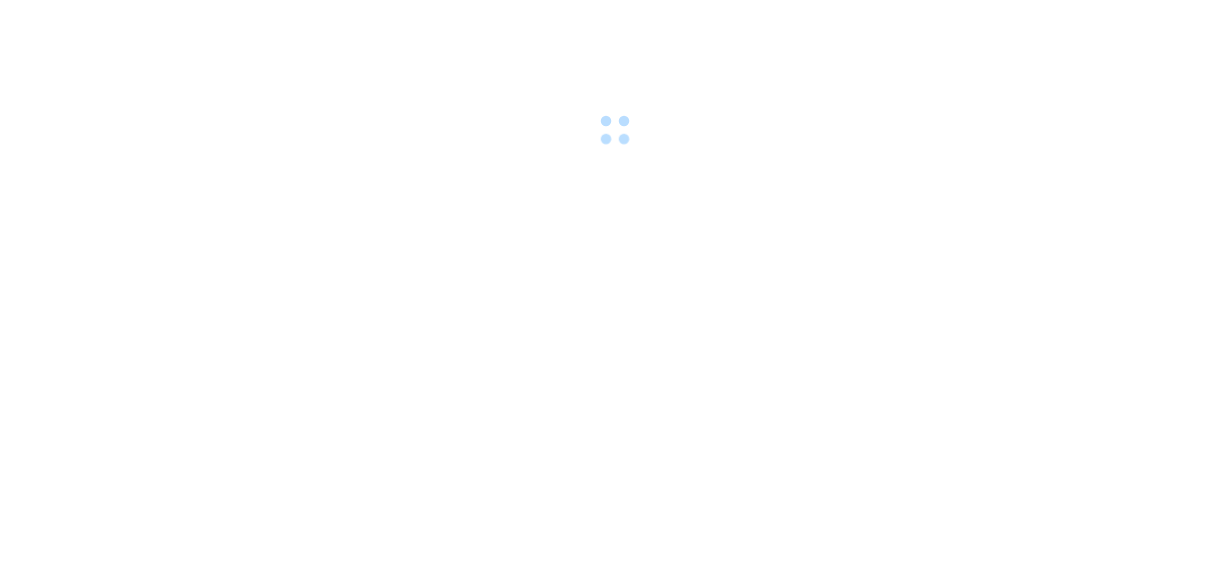 scroll, scrollTop: 0, scrollLeft: 0, axis: both 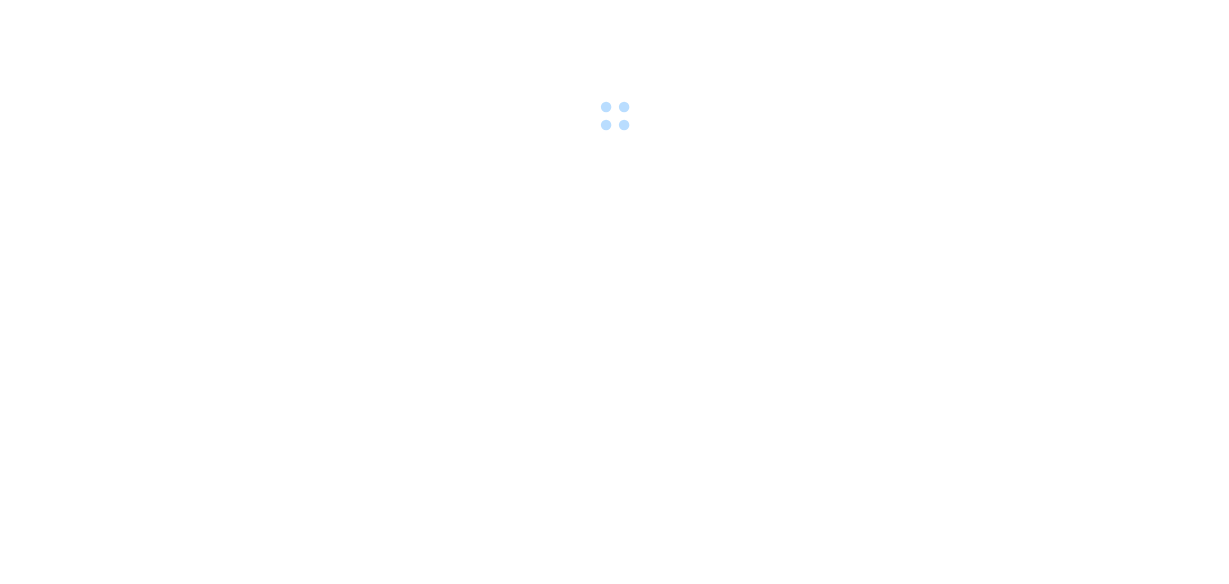 click at bounding box center [614, 69] 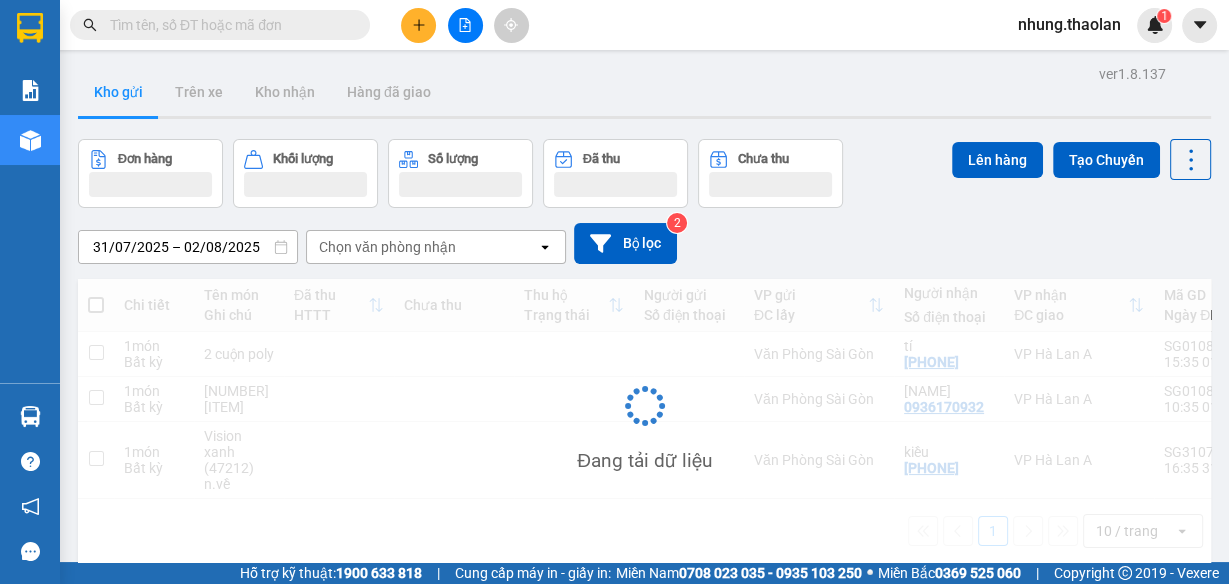click at bounding box center [228, 25] 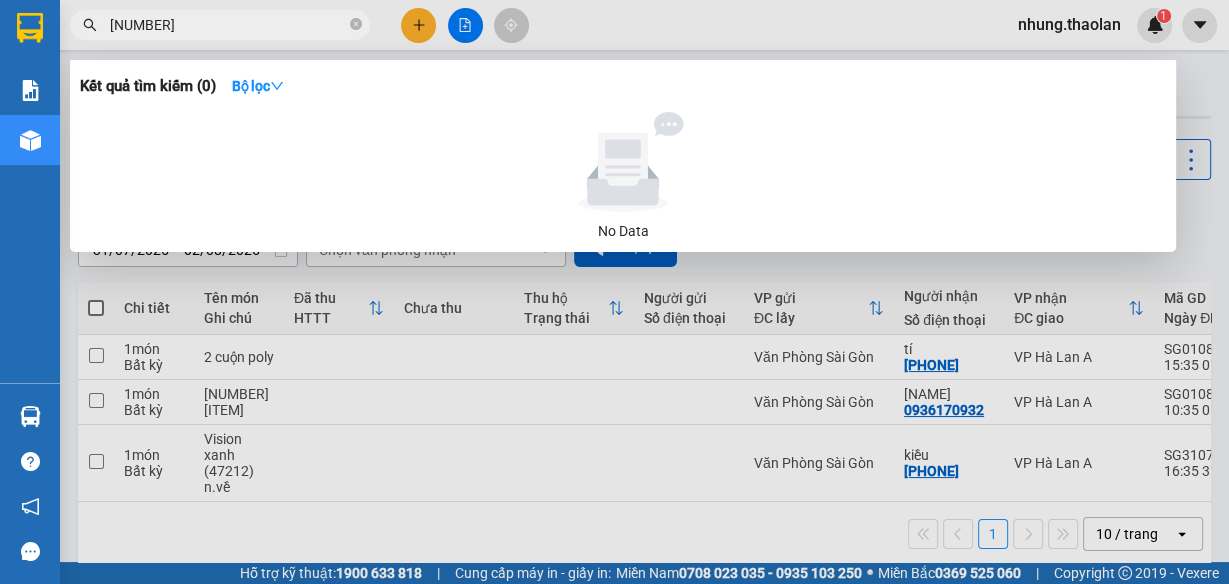 click on "[NUMBER]" at bounding box center (220, 25) 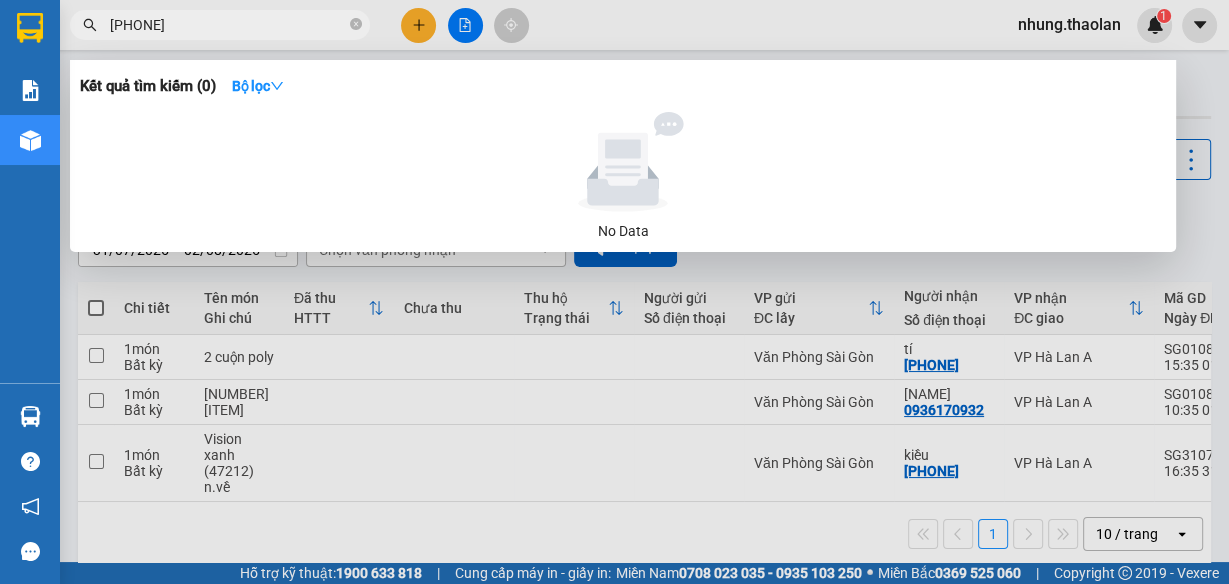 drag, startPoint x: 201, startPoint y: 25, endPoint x: 17, endPoint y: 57, distance: 186.76189 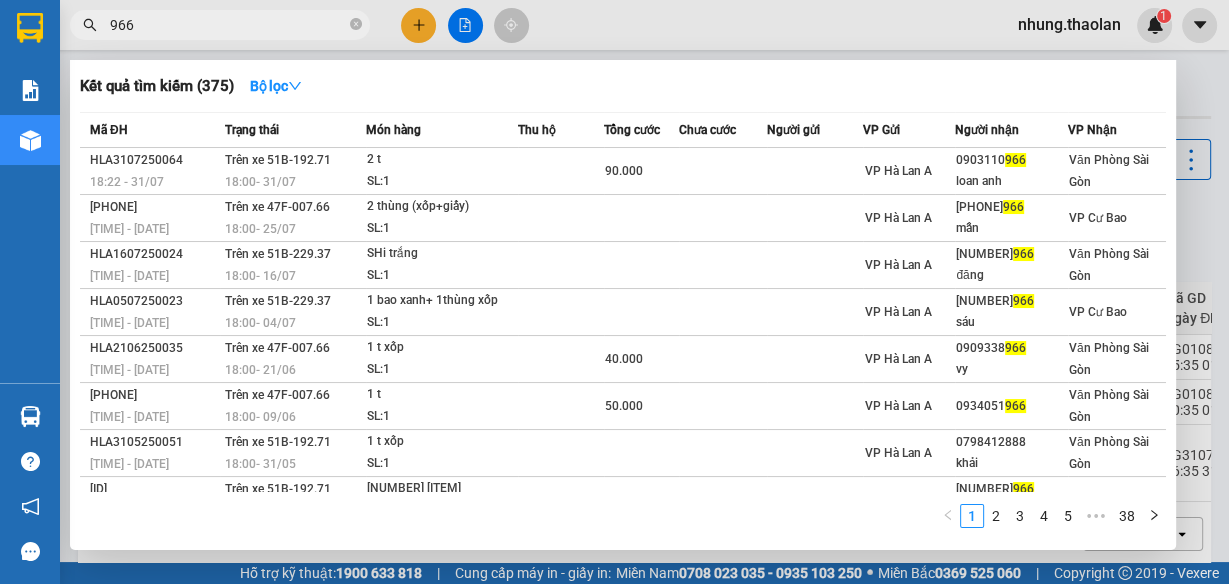 drag, startPoint x: 191, startPoint y: 25, endPoint x: 68, endPoint y: 48, distance: 125.13193 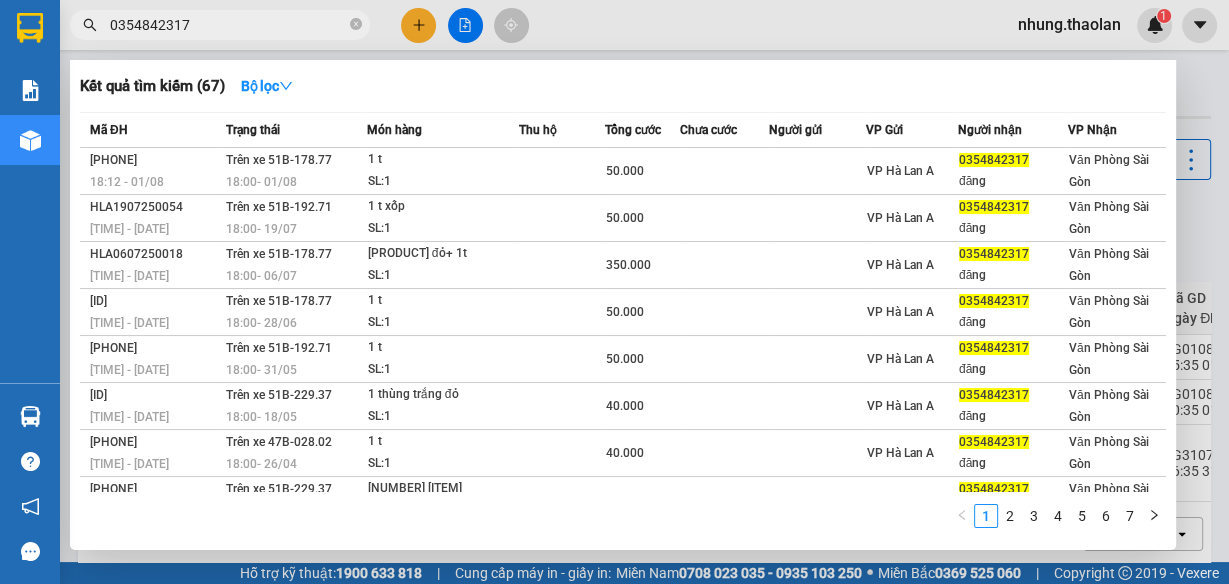 drag, startPoint x: 271, startPoint y: 30, endPoint x: 50, endPoint y: 48, distance: 221.73183 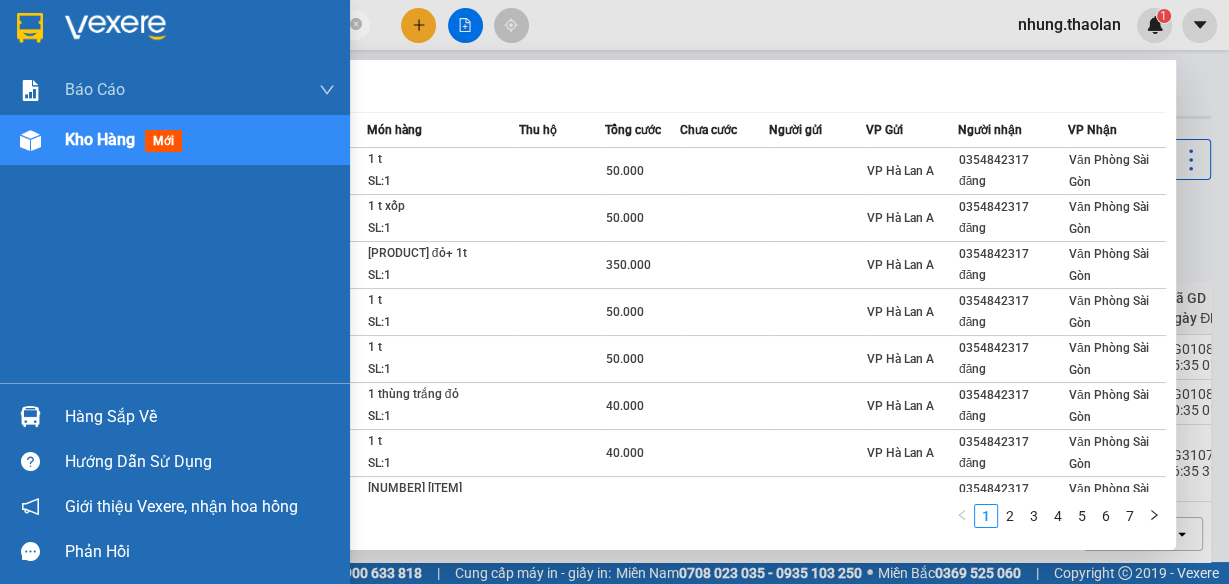 type on "2473" 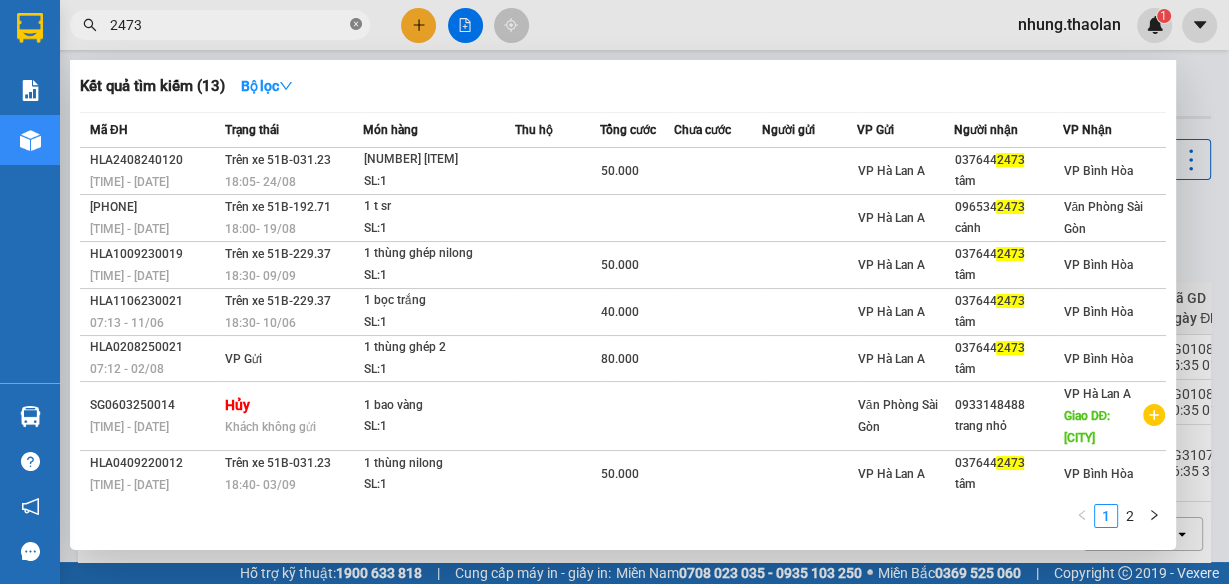 click 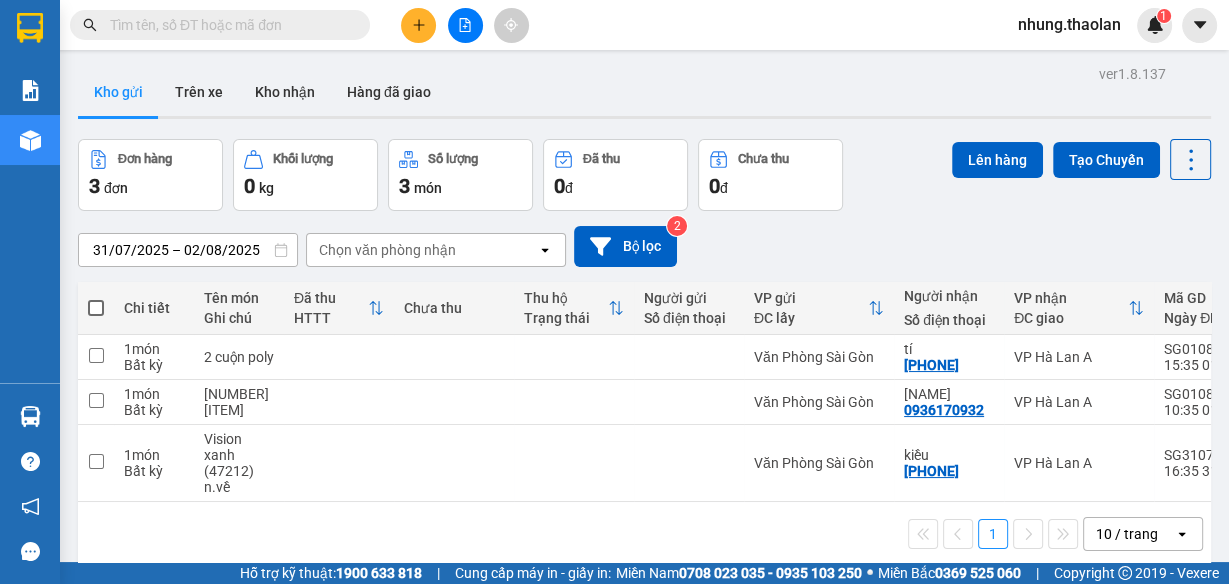 click at bounding box center [228, 25] 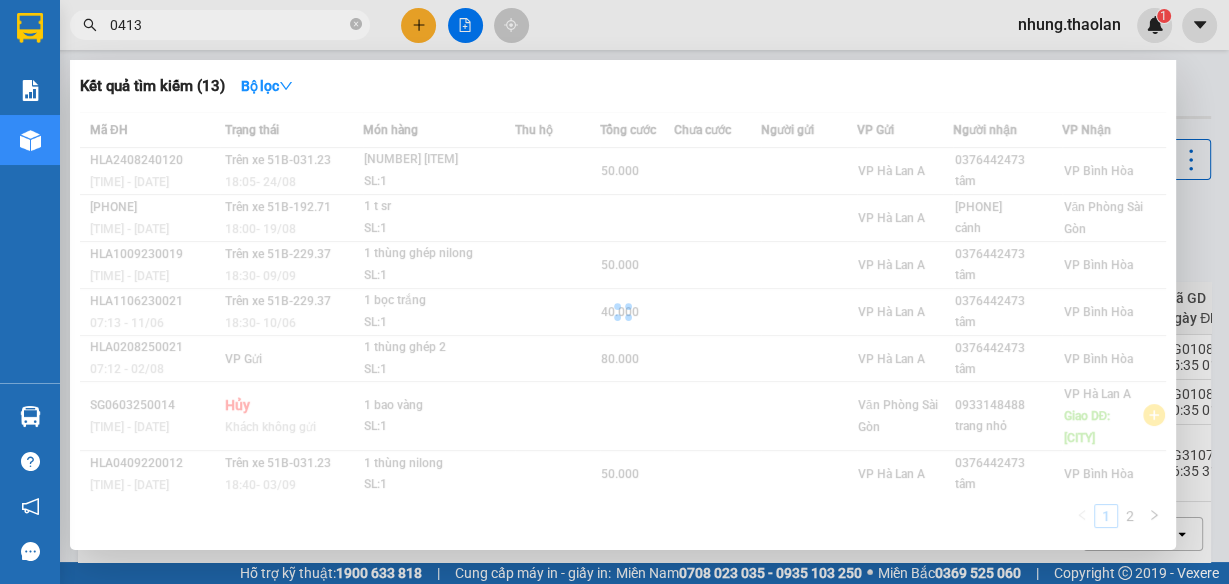 drag, startPoint x: 237, startPoint y: 32, endPoint x: 70, endPoint y: 39, distance: 167.14664 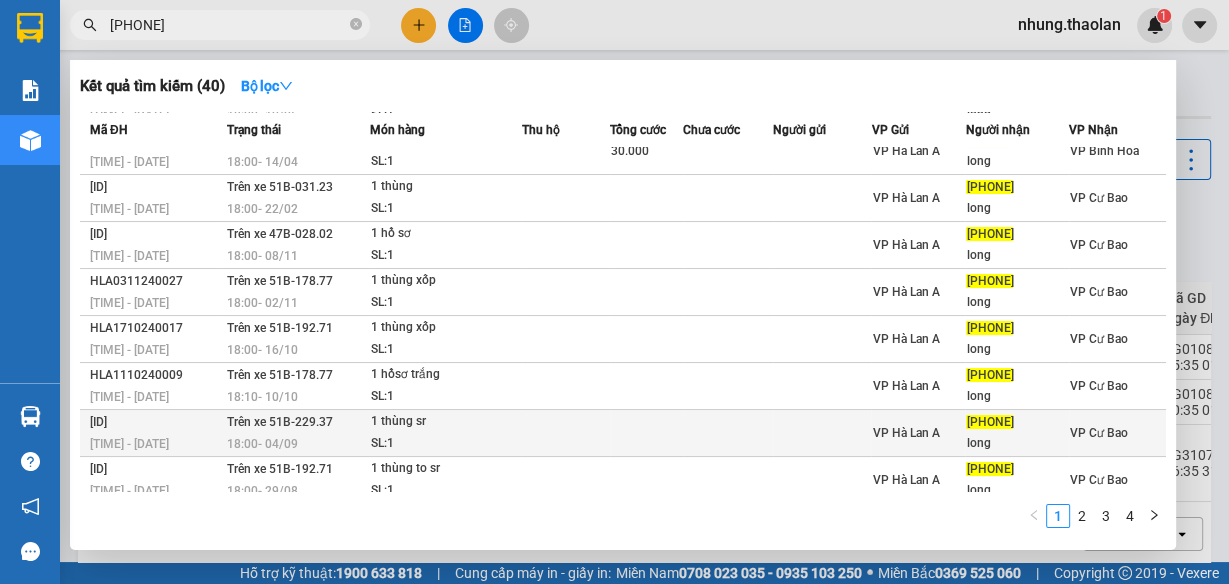 scroll, scrollTop: 128, scrollLeft: 0, axis: vertical 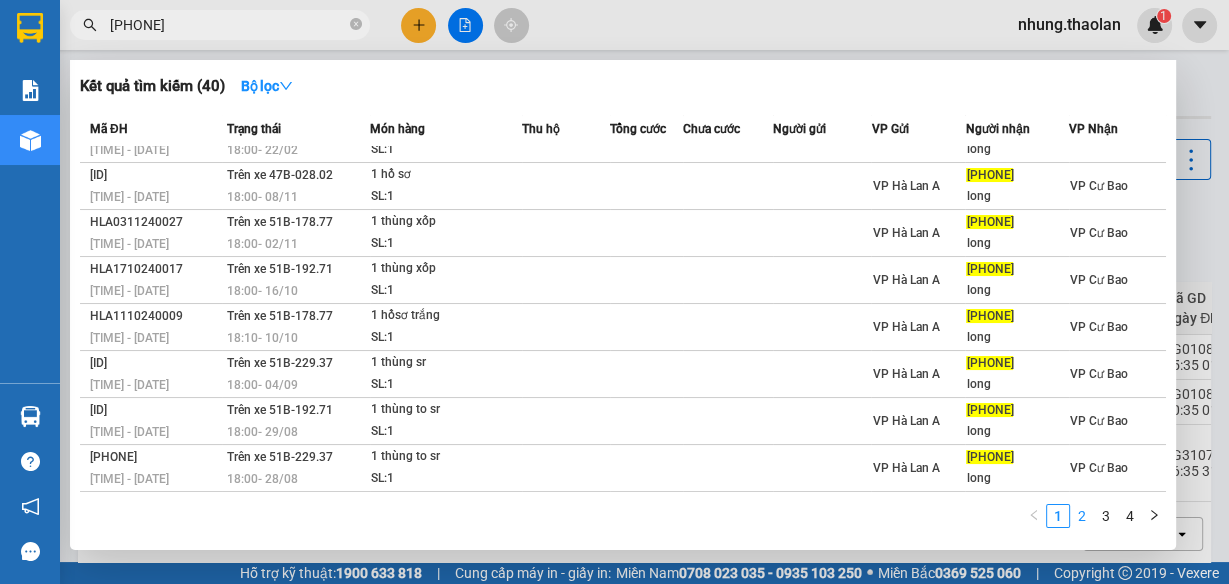 type on "[PHONE]" 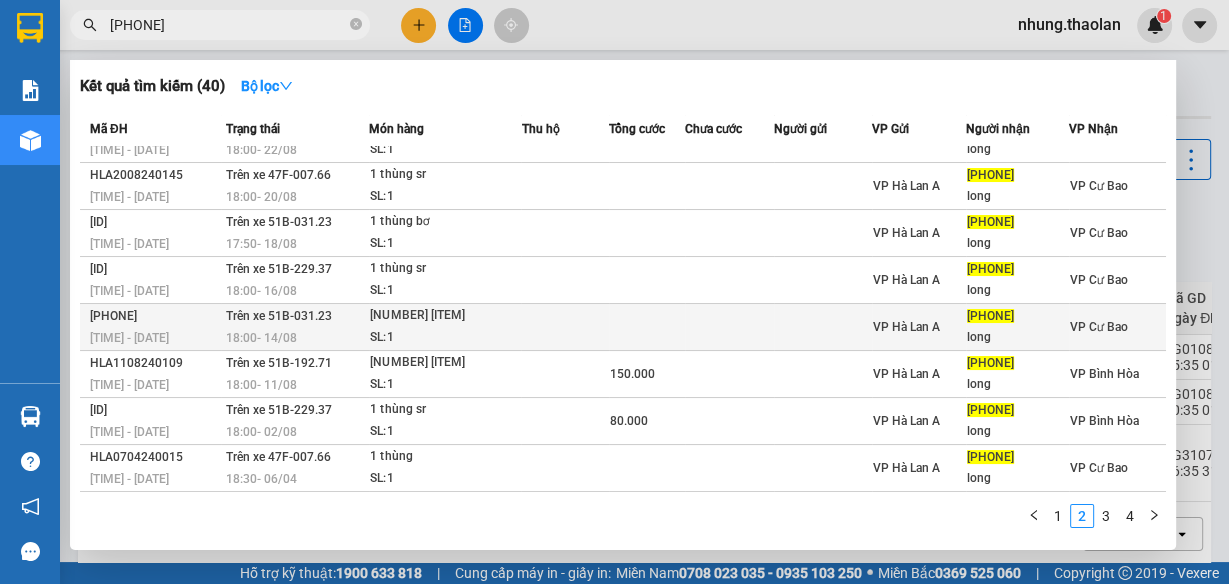 scroll, scrollTop: 0, scrollLeft: 0, axis: both 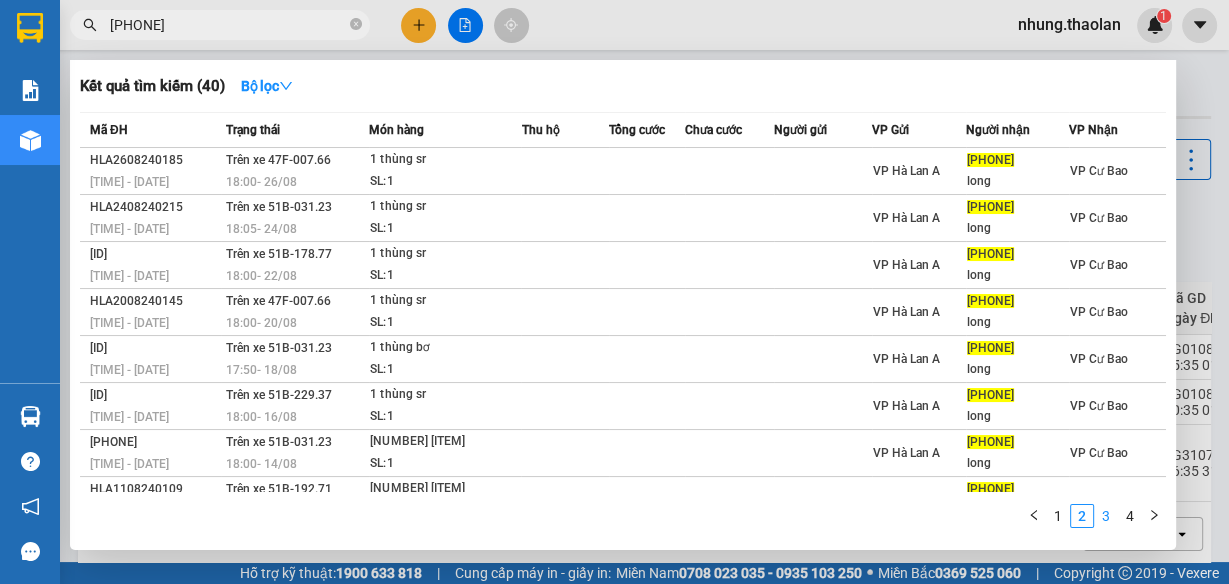 click on "3" at bounding box center [1106, 516] 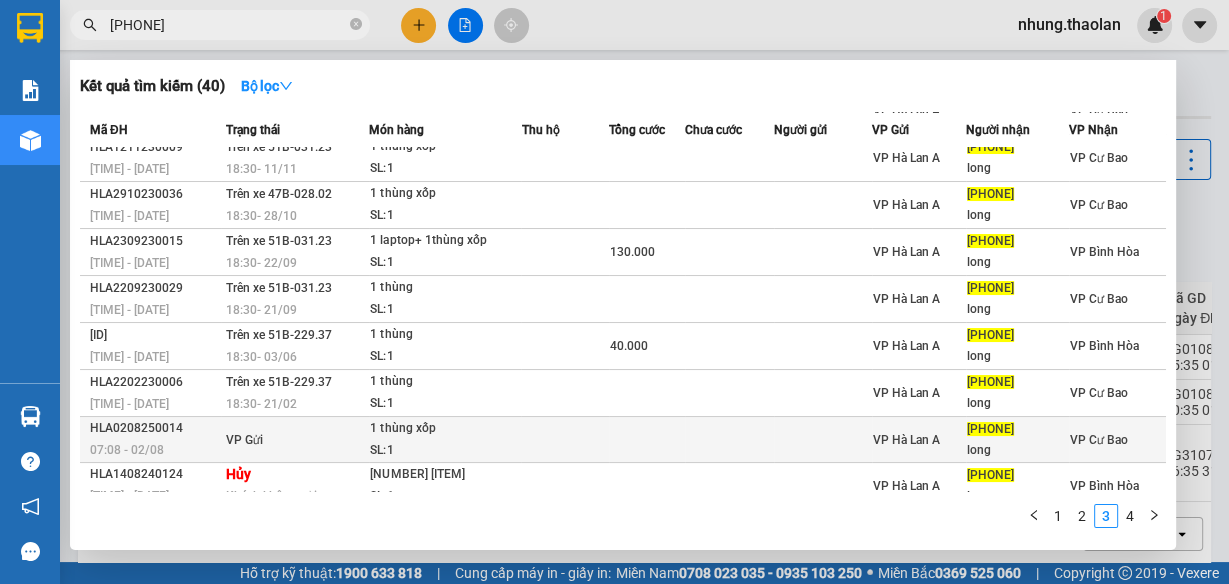 scroll, scrollTop: 124, scrollLeft: 0, axis: vertical 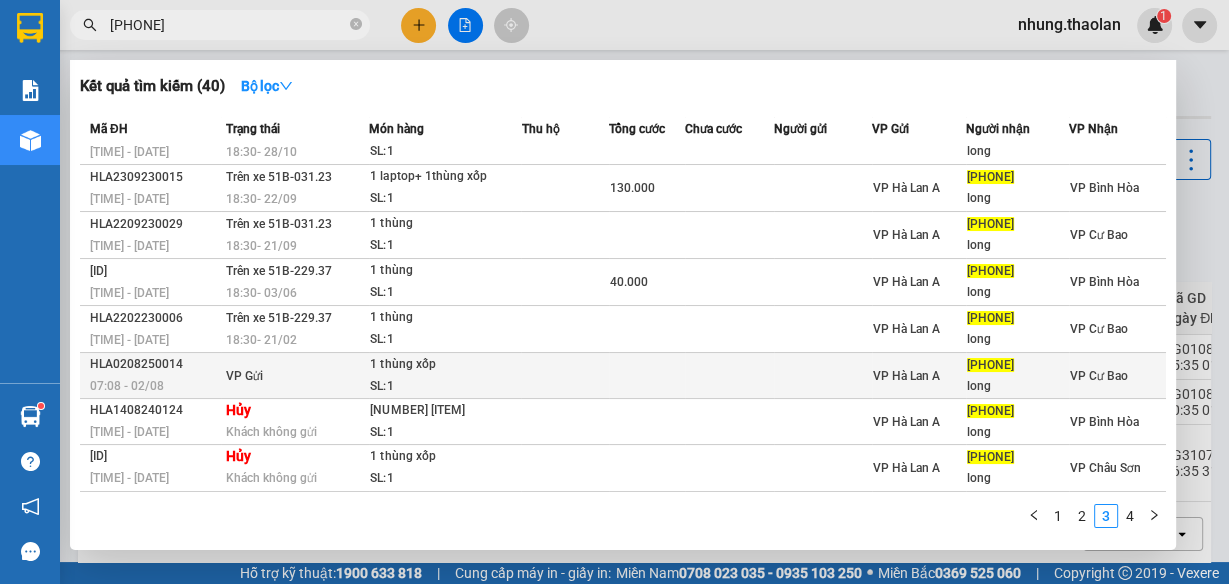 type 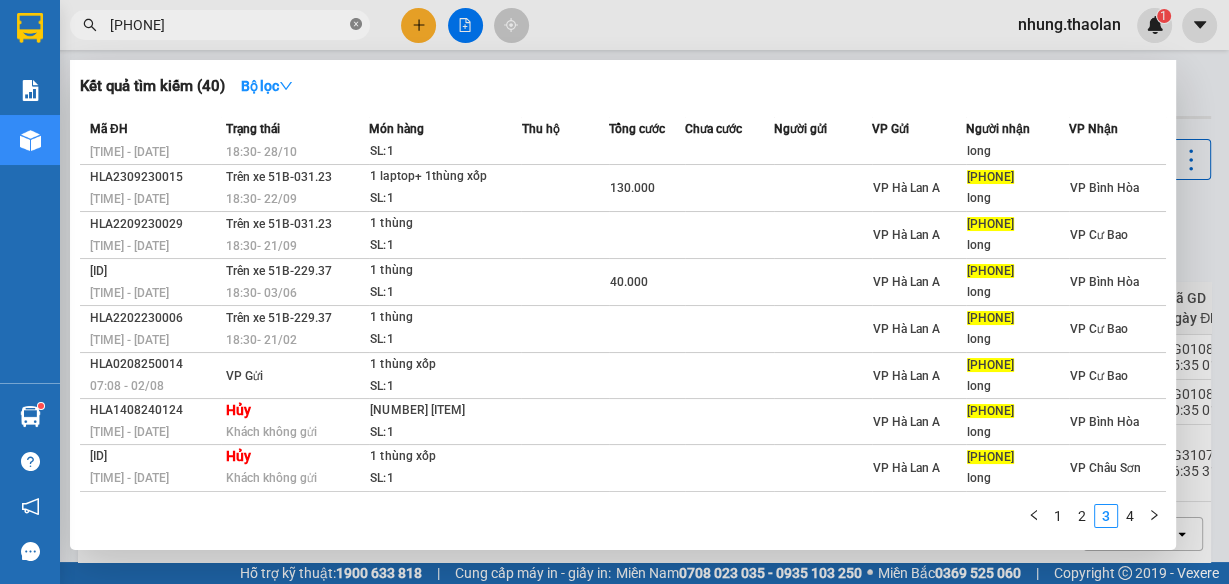 click 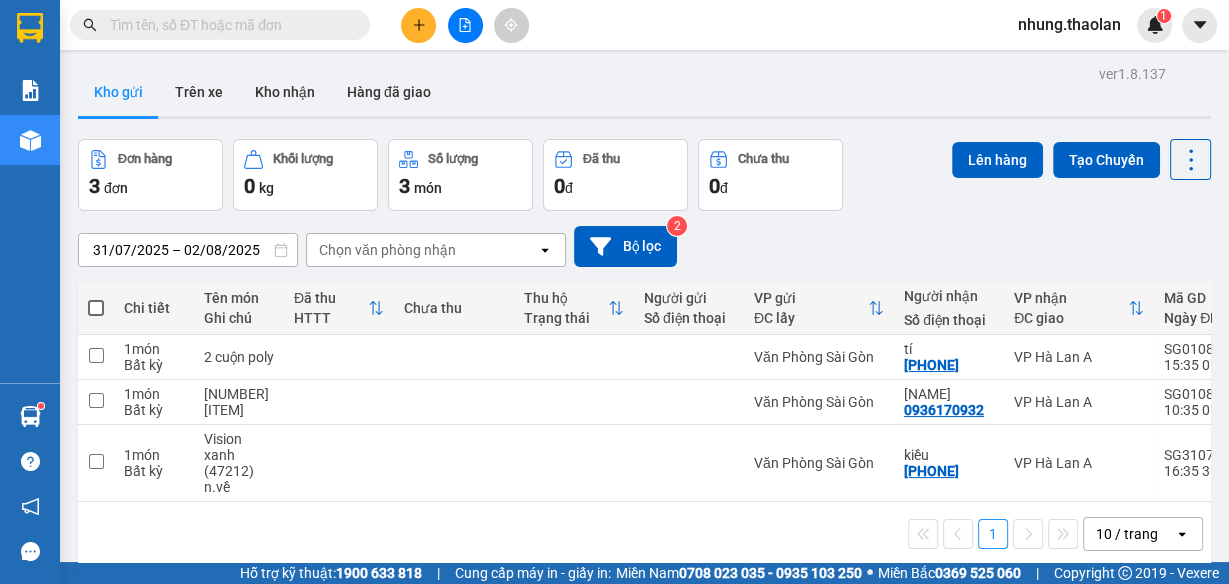 click at bounding box center (228, 25) 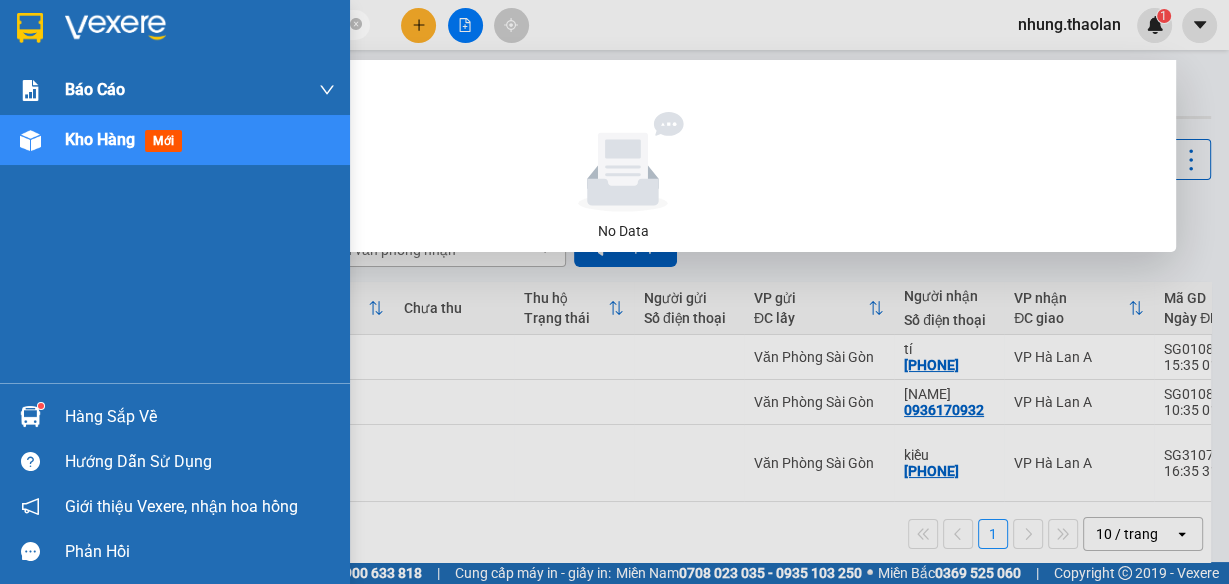 drag, startPoint x: 253, startPoint y: 27, endPoint x: 0, endPoint y: 64, distance: 255.69122 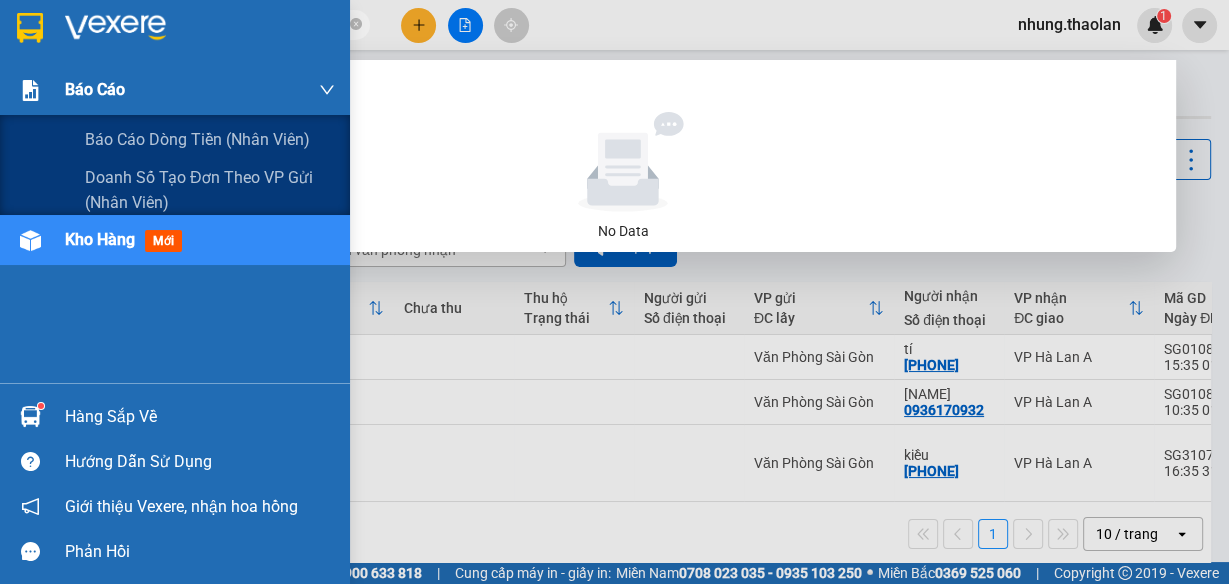 type on "922" 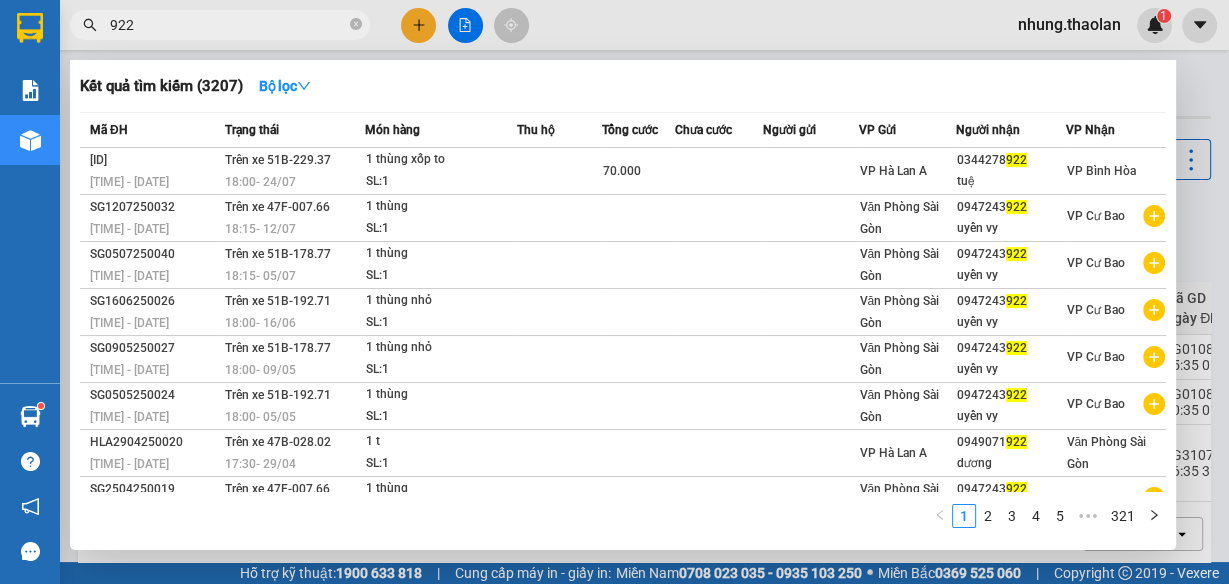 drag, startPoint x: 231, startPoint y: 22, endPoint x: 0, endPoint y: 48, distance: 232.4586 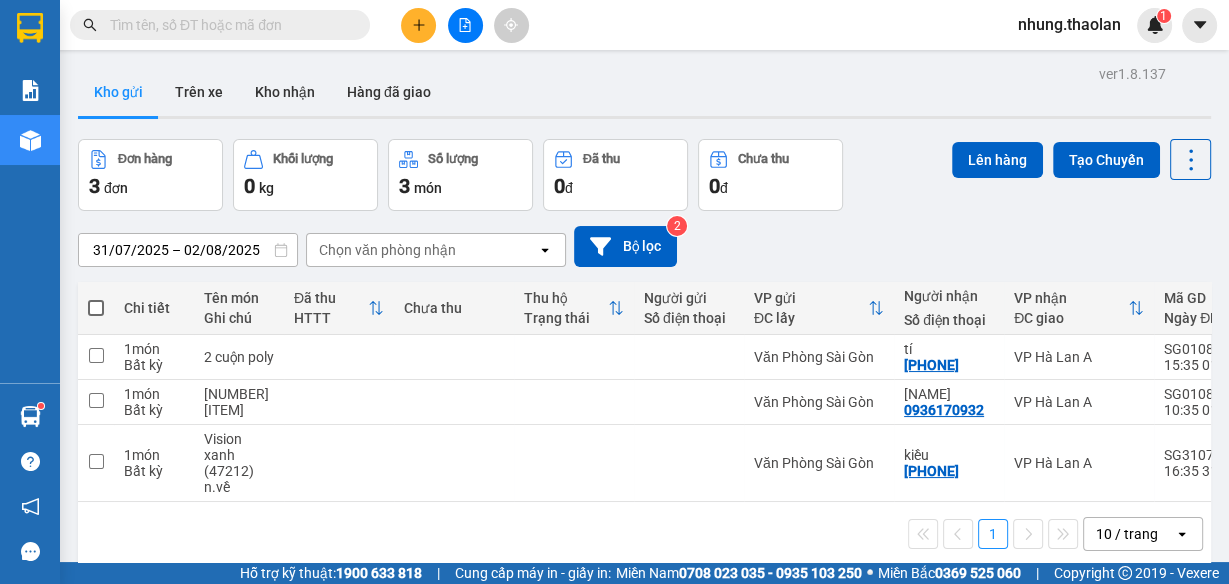 click at bounding box center [228, 25] 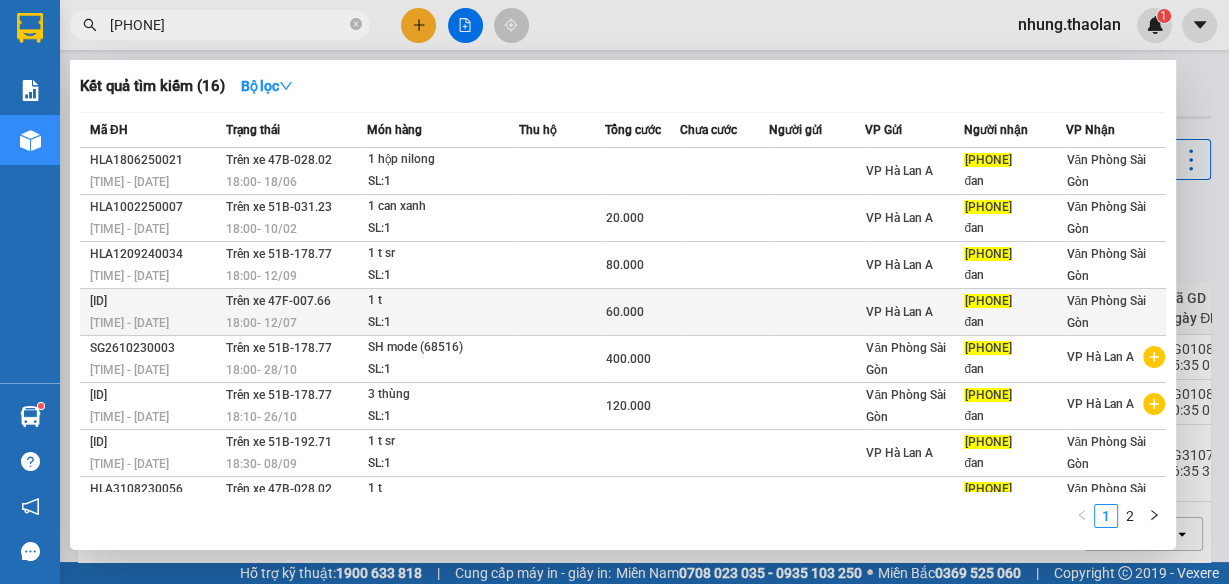 scroll, scrollTop: 128, scrollLeft: 0, axis: vertical 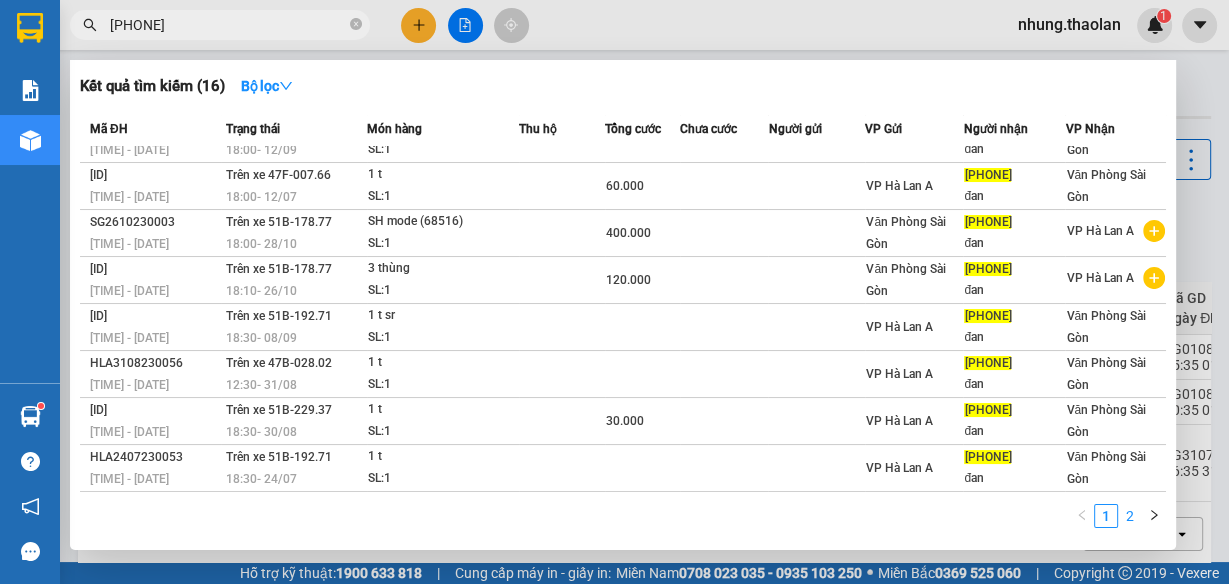 type on "[PHONE]" 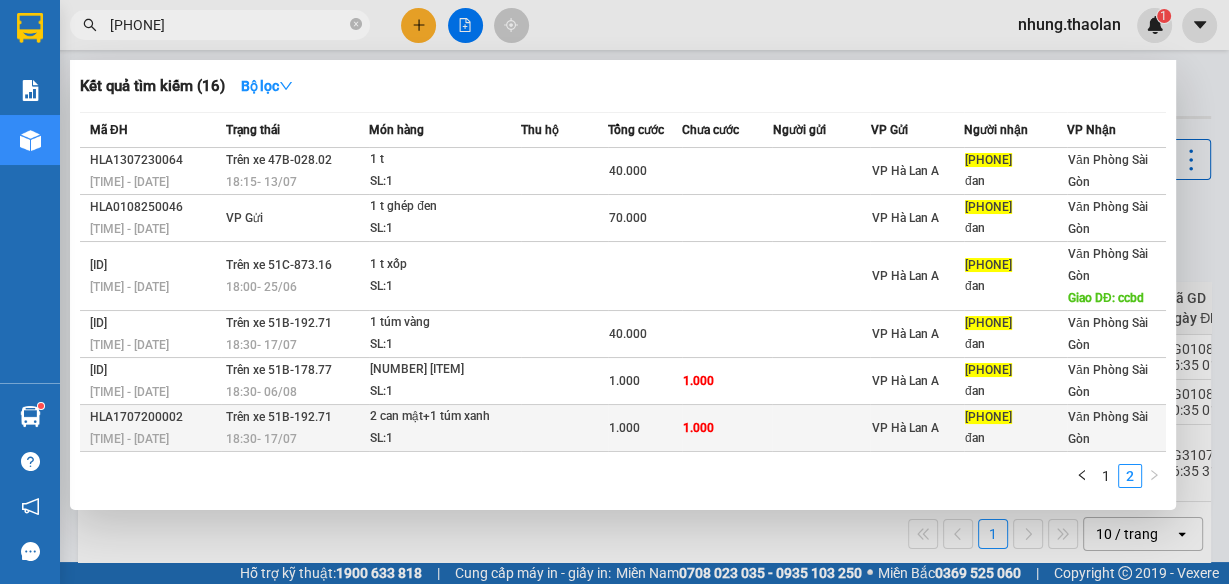scroll, scrollTop: 0, scrollLeft: 0, axis: both 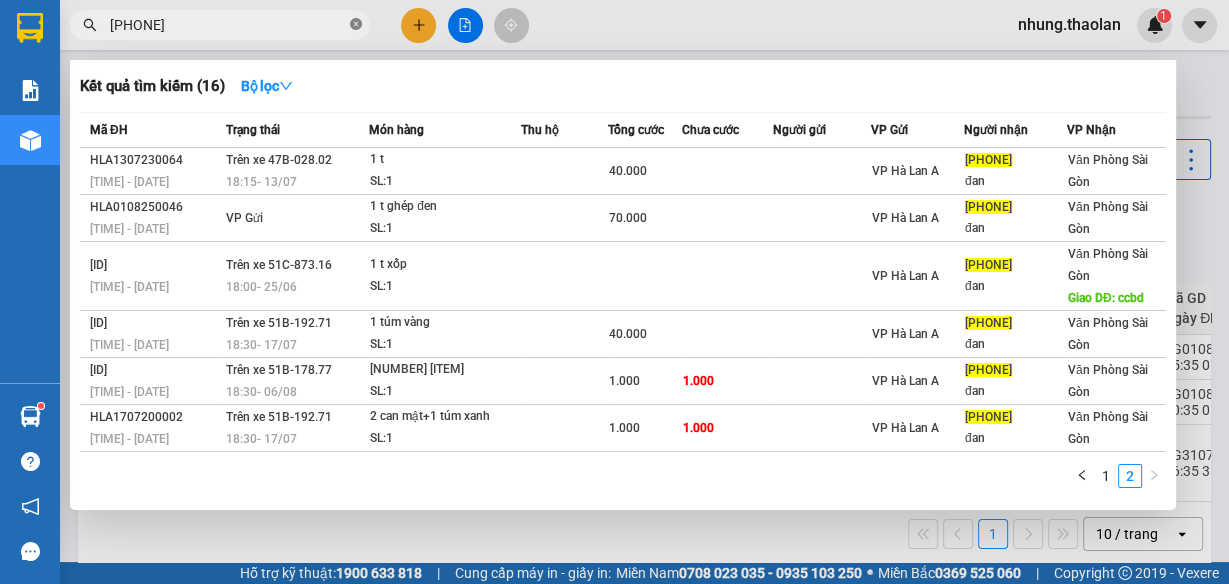click 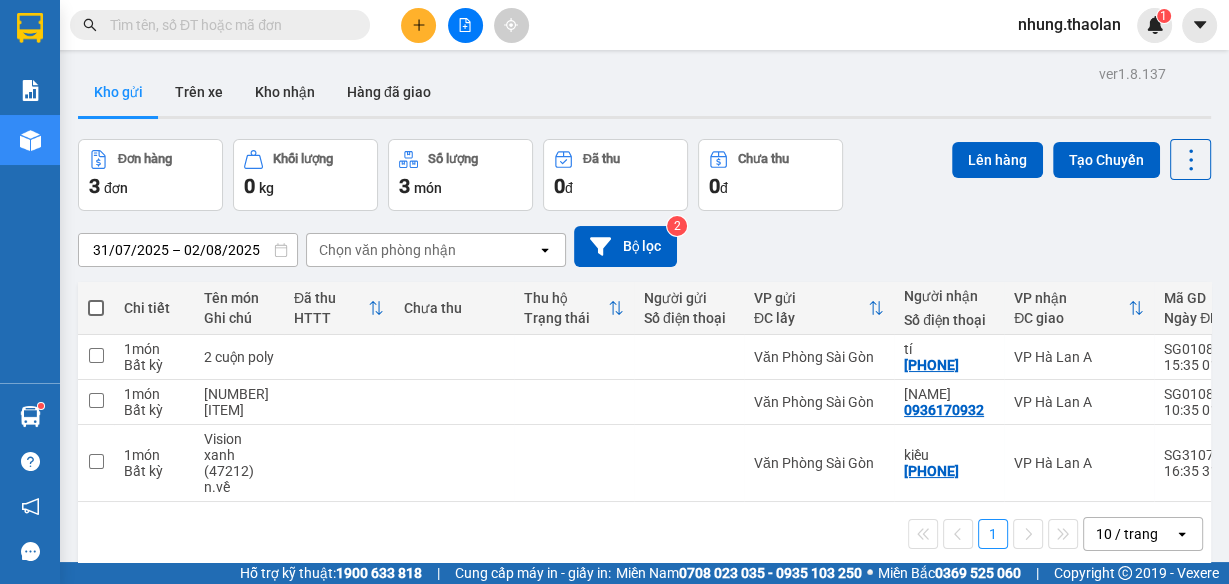 click at bounding box center [228, 25] 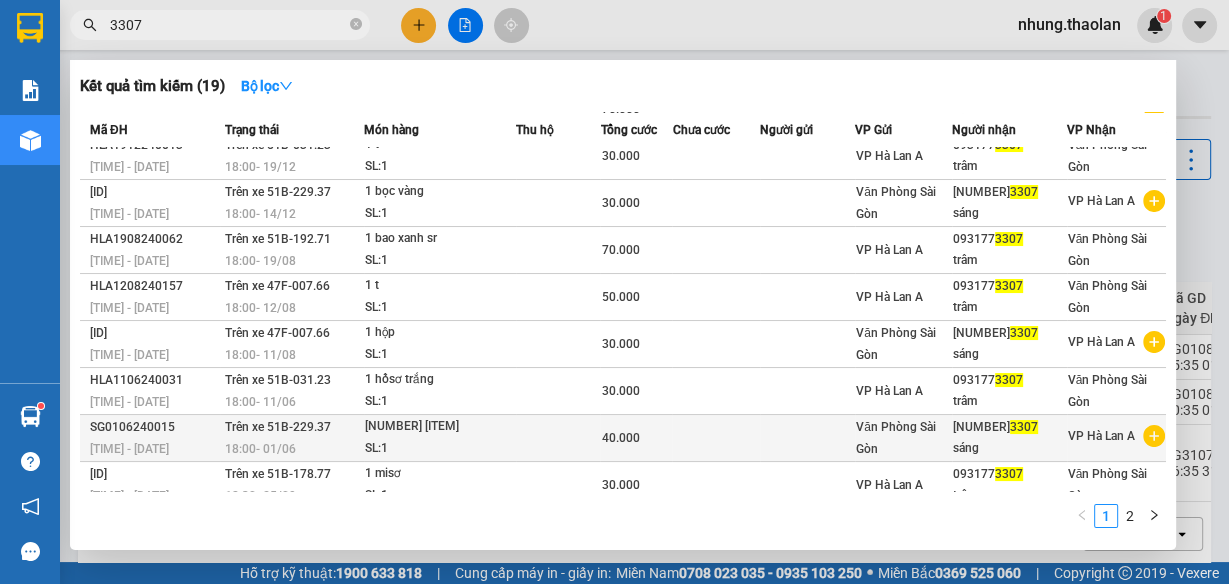 scroll, scrollTop: 128, scrollLeft: 0, axis: vertical 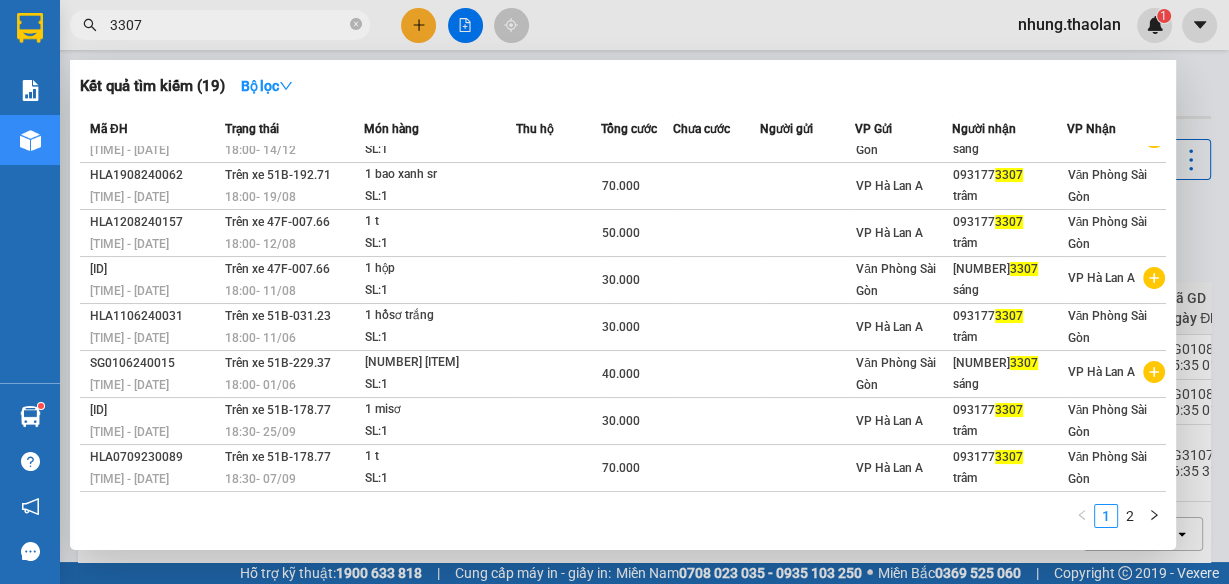 click on "3307" at bounding box center (228, 25) 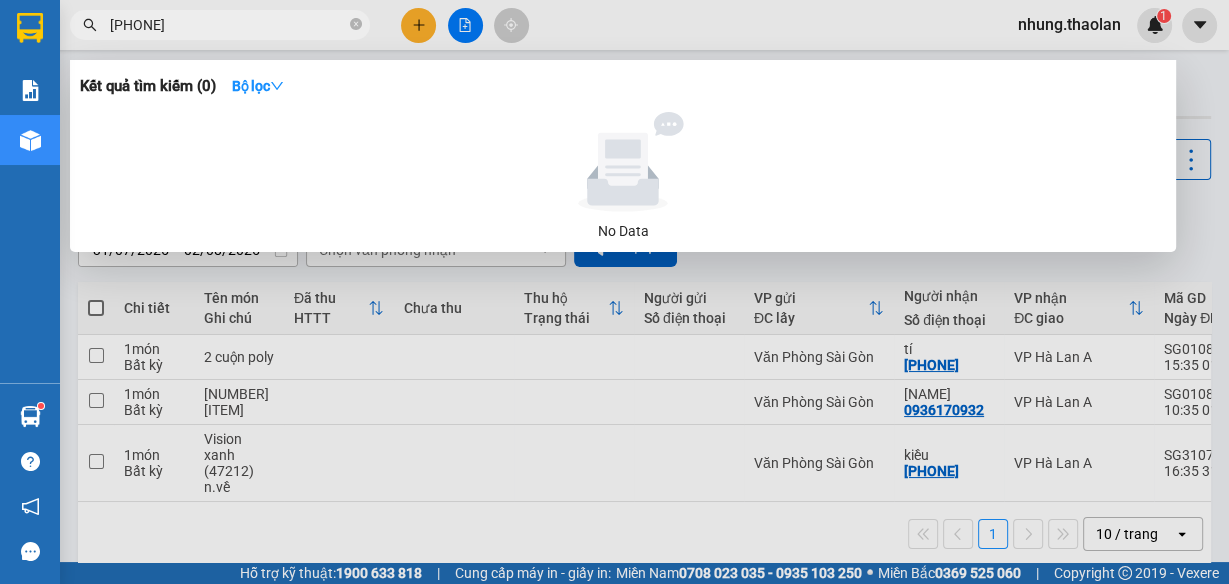 type on "[PHONE]" 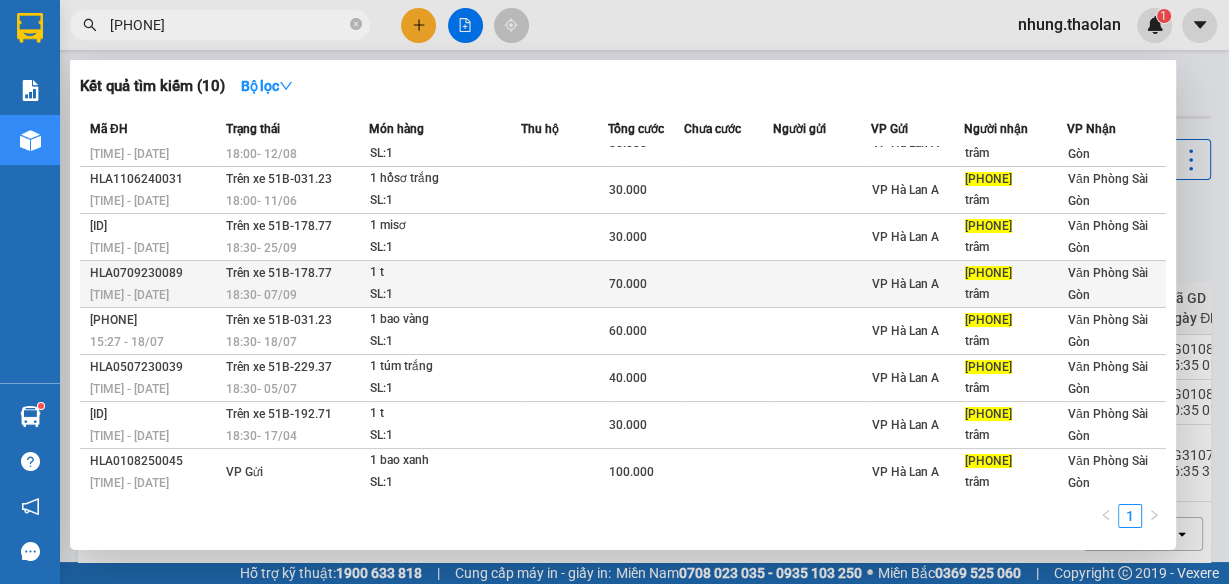 scroll, scrollTop: 128, scrollLeft: 0, axis: vertical 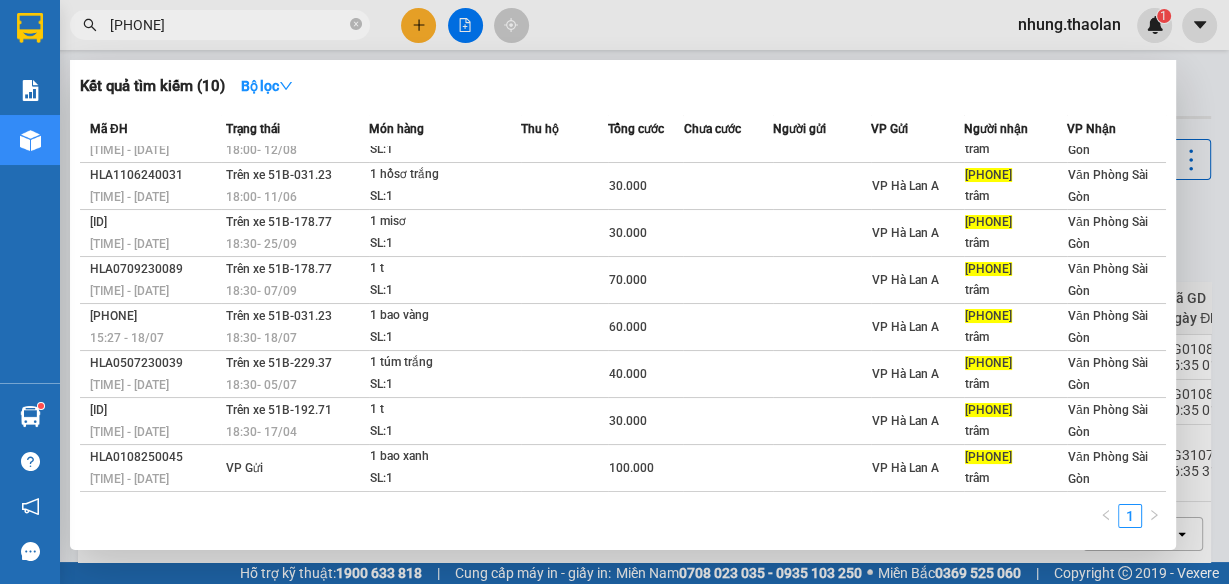 click 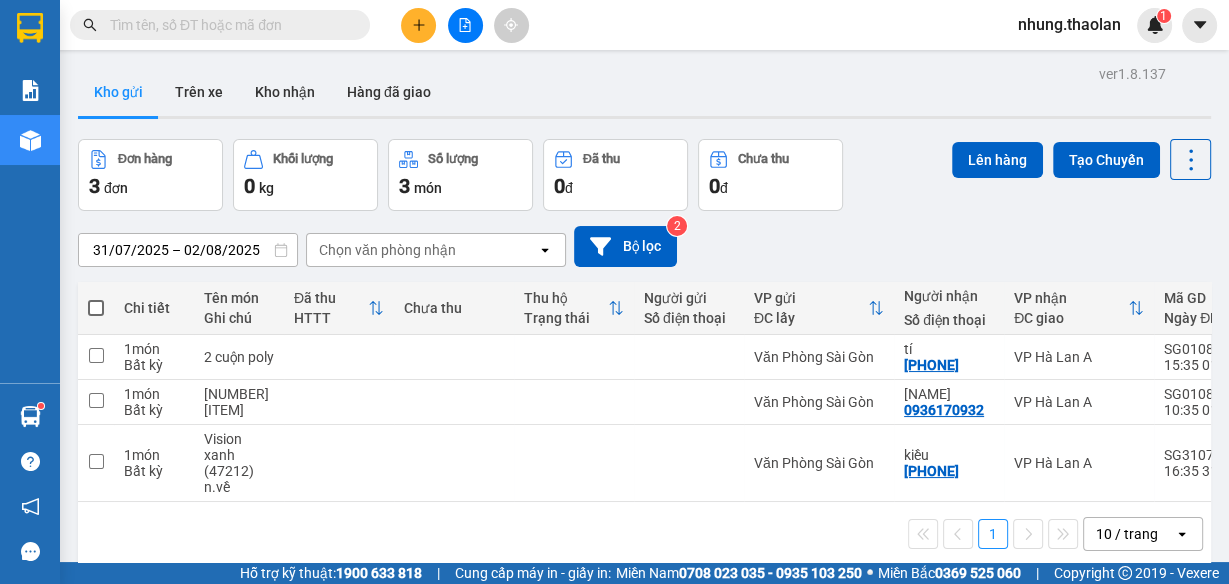 click at bounding box center [228, 25] 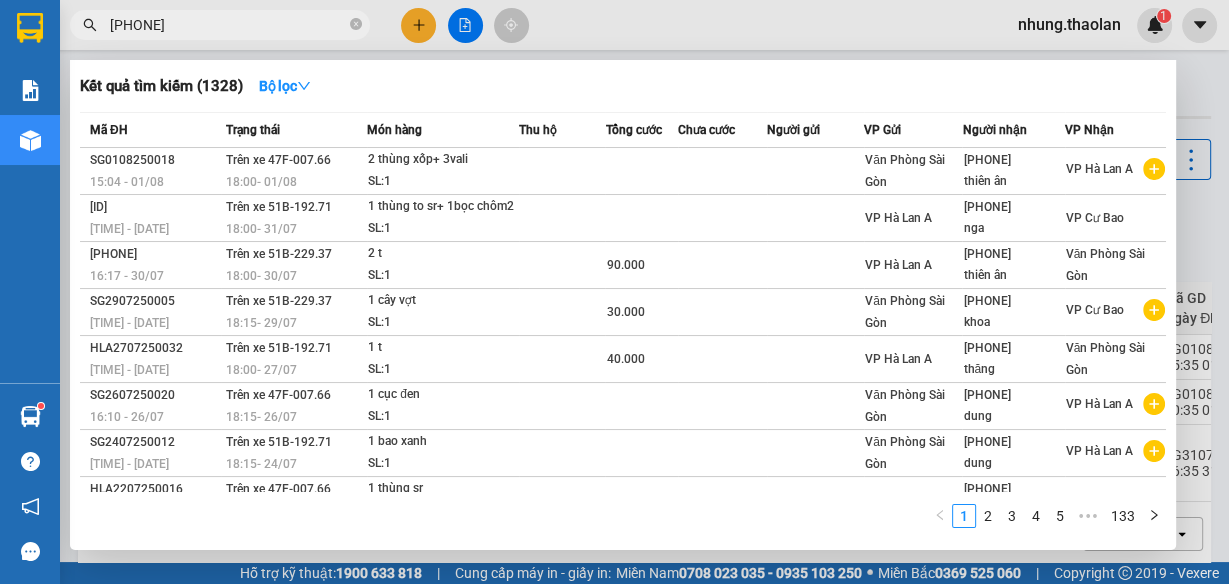 type on "[PHONE]" 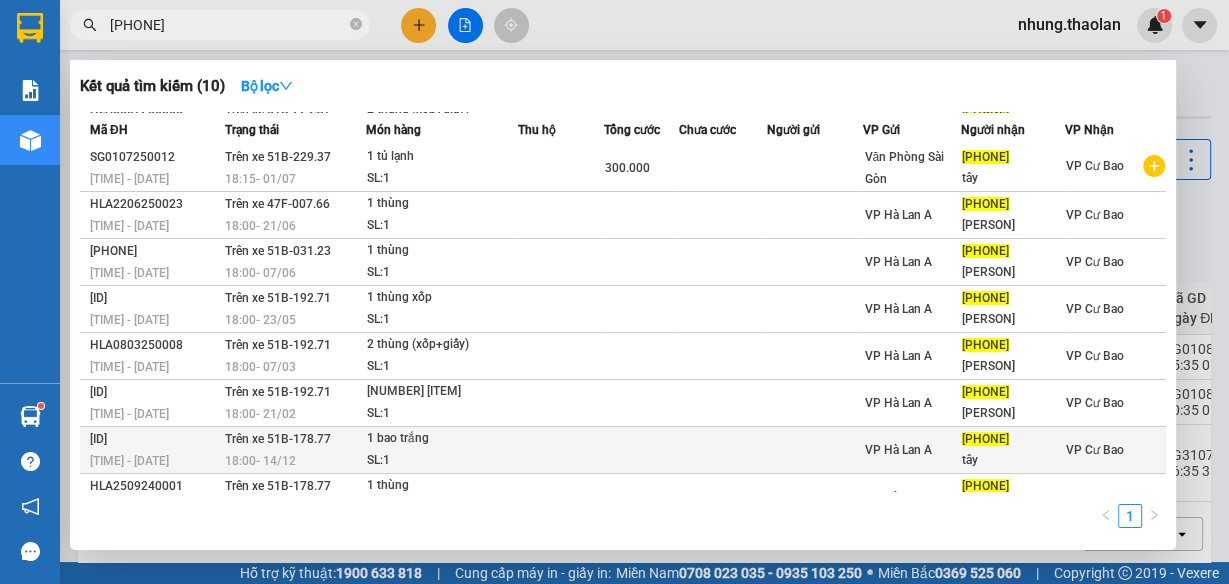 scroll, scrollTop: 126, scrollLeft: 0, axis: vertical 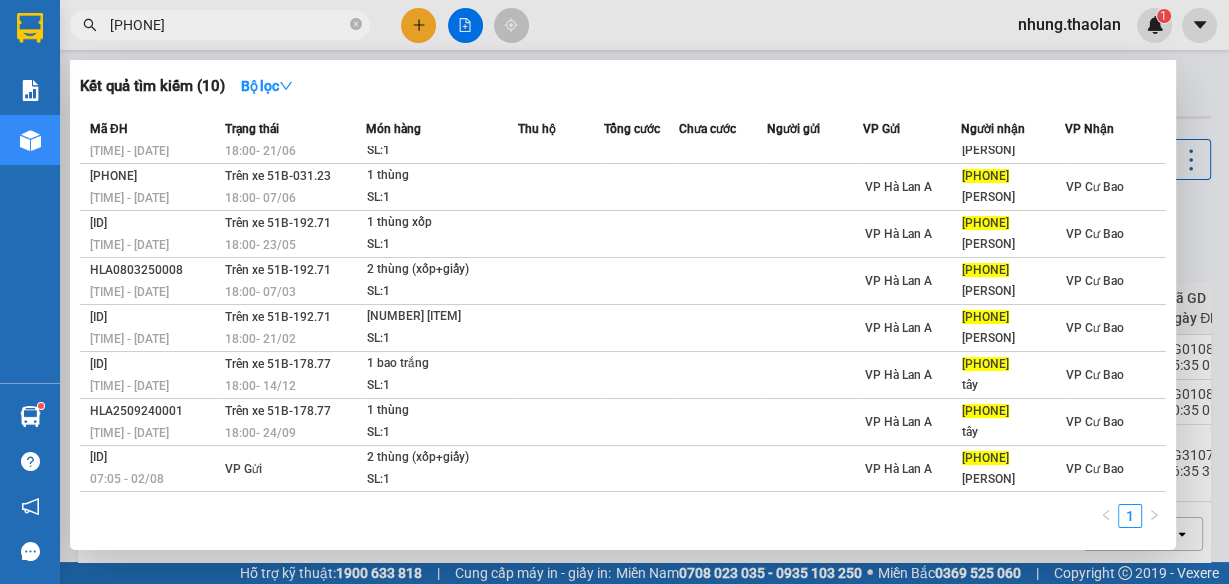 click 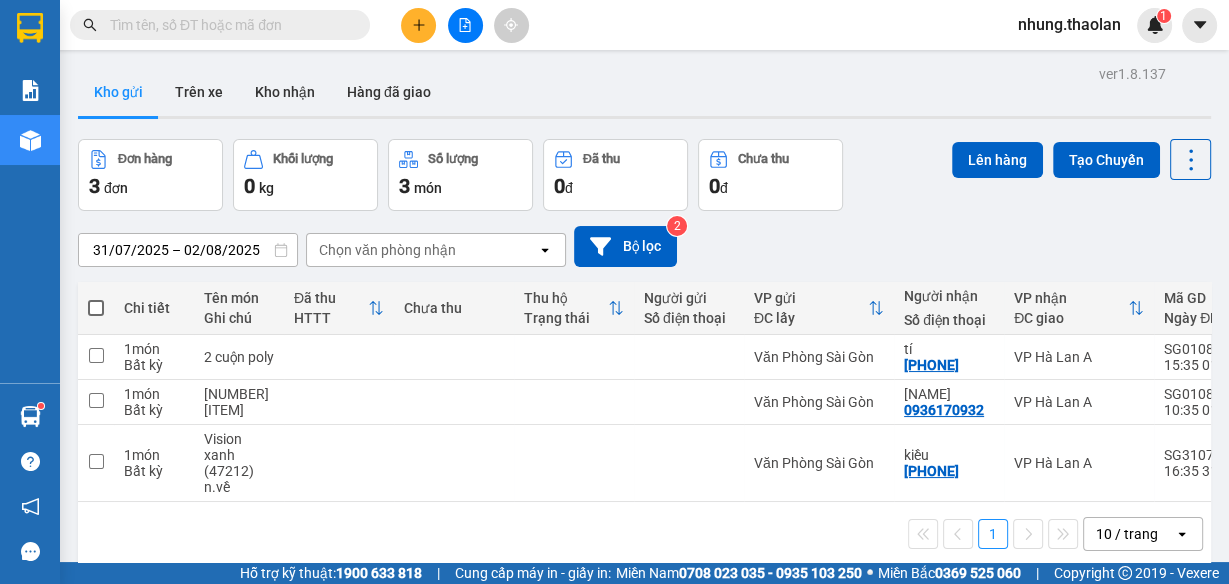 click at bounding box center (228, 25) 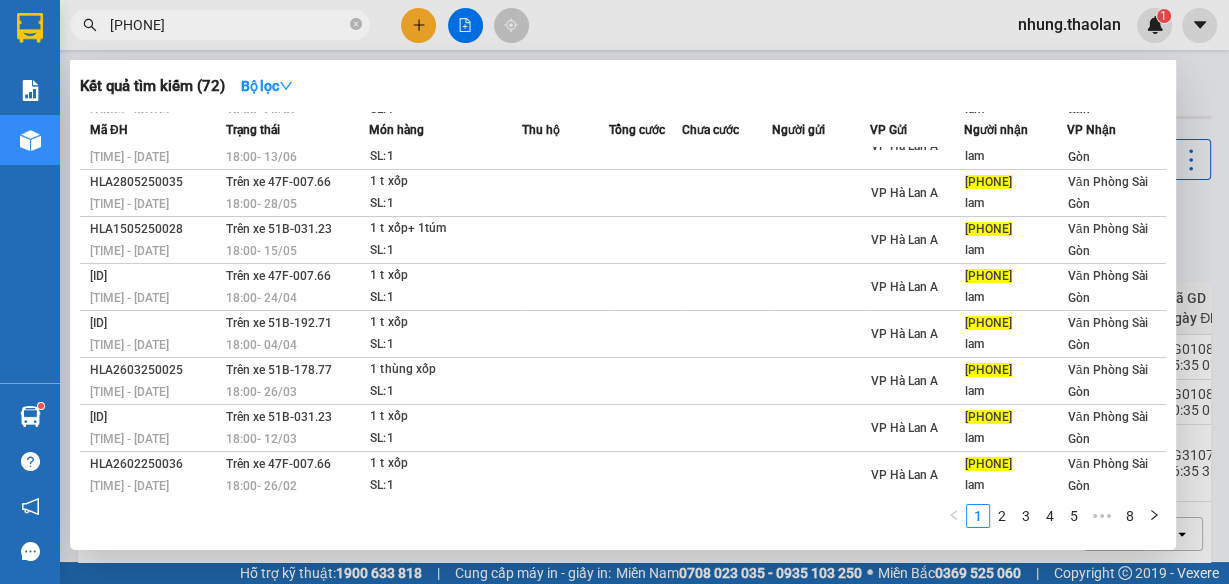 scroll, scrollTop: 128, scrollLeft: 0, axis: vertical 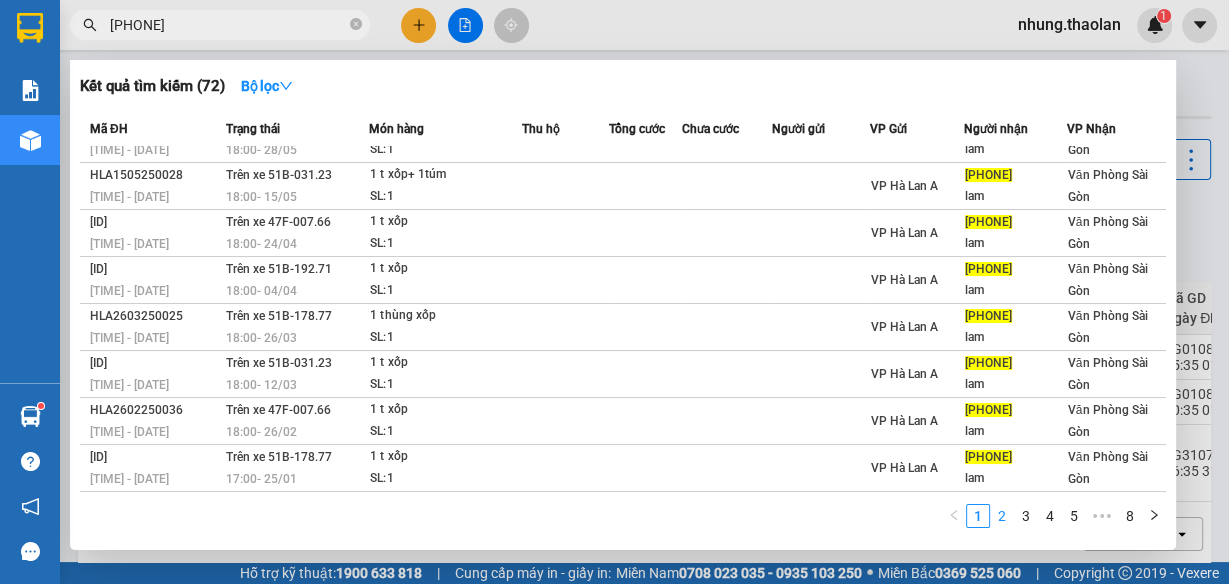 type on "[PHONE]" 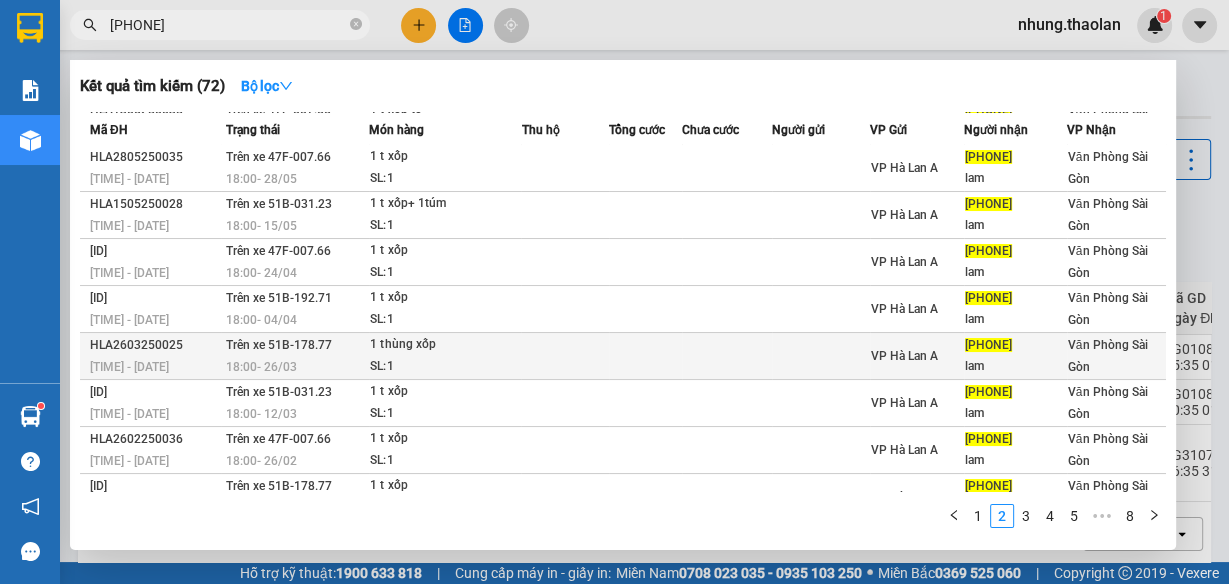scroll, scrollTop: 128, scrollLeft: 0, axis: vertical 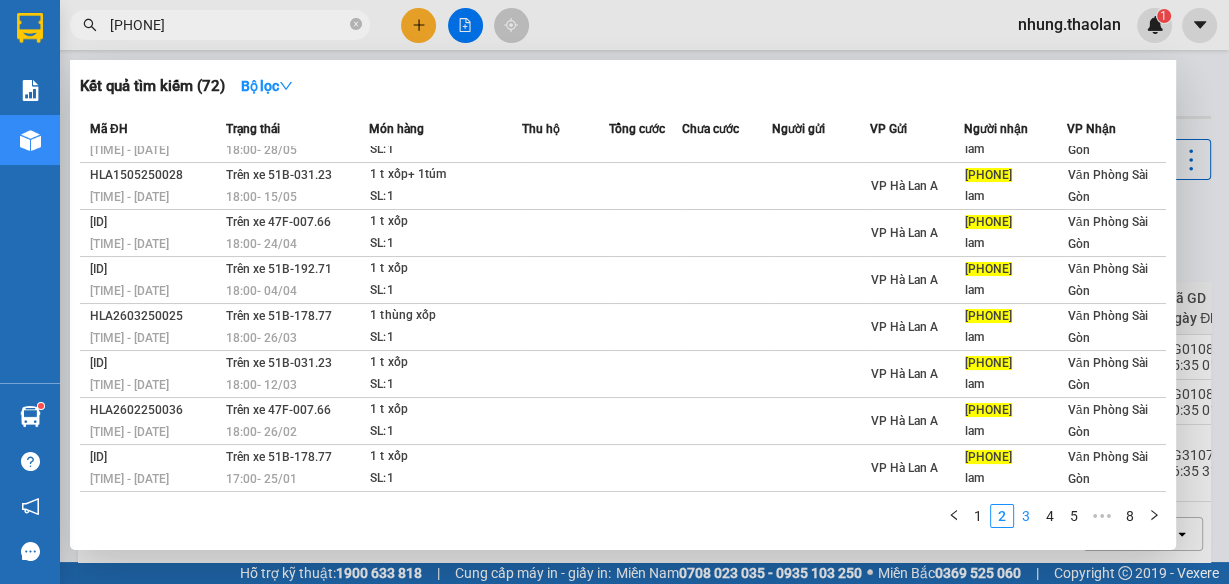 click on "3" at bounding box center (1026, 516) 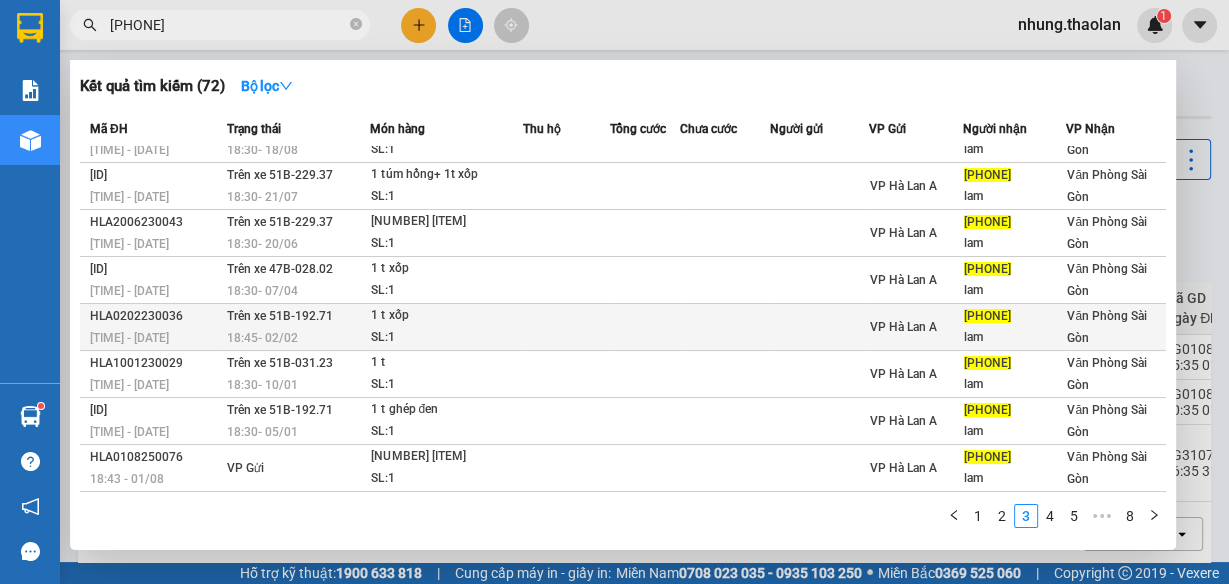 type 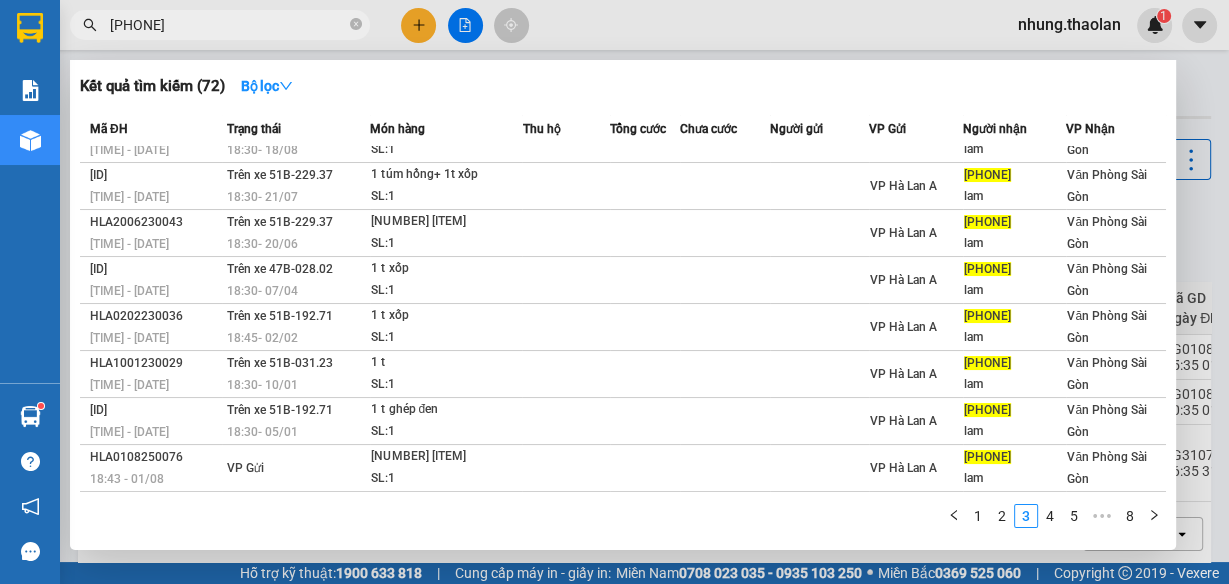 click on "[PHONE]" at bounding box center [220, 25] 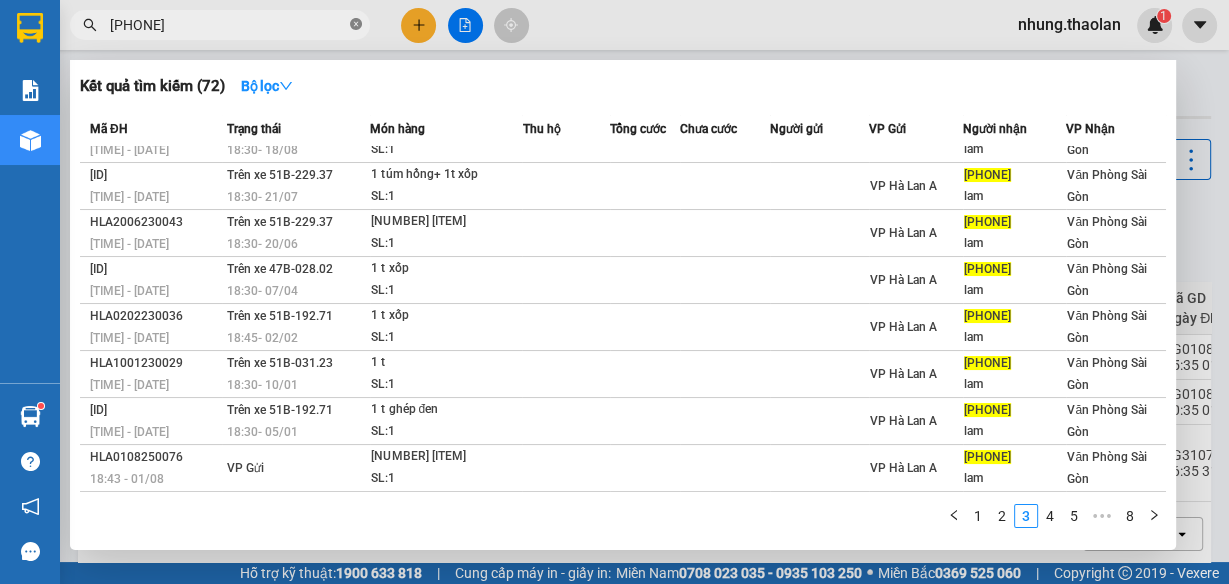 click 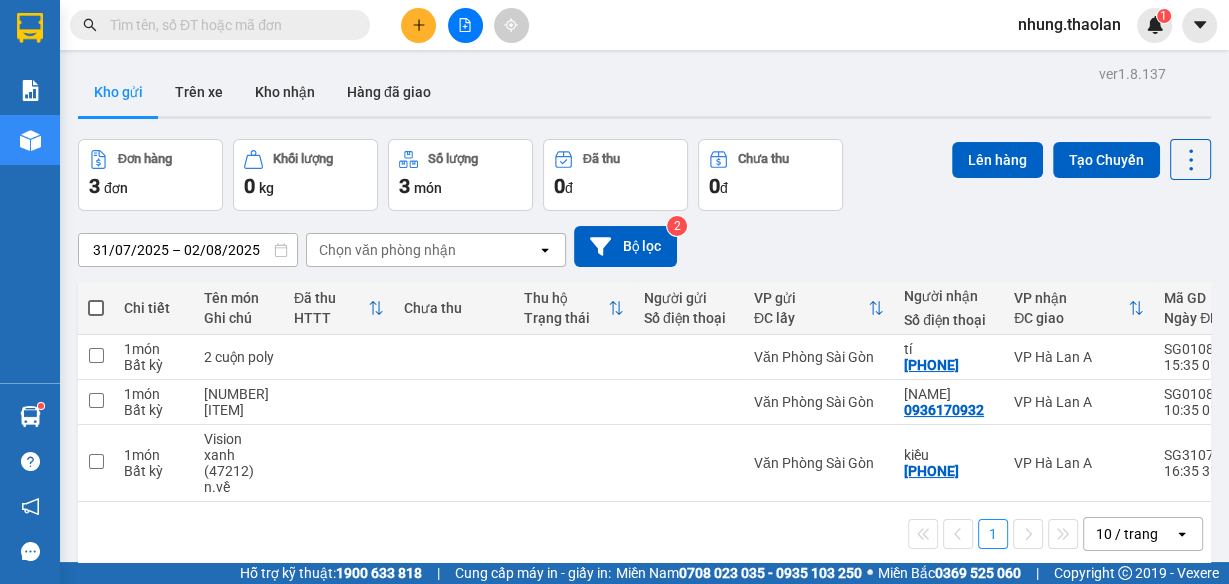 click at bounding box center (228, 25) 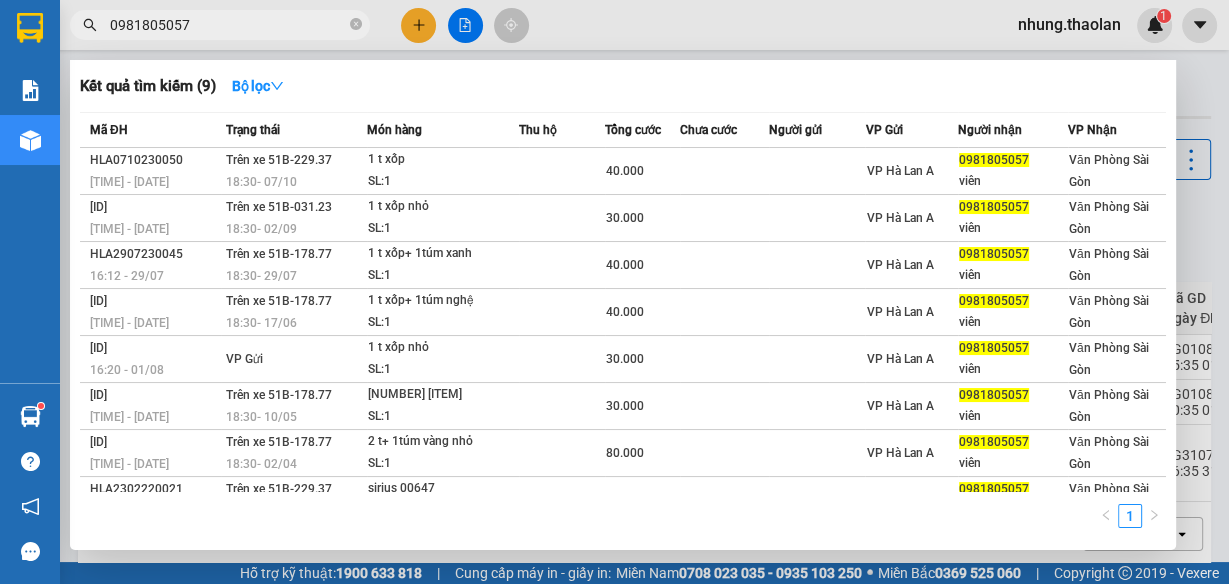 drag, startPoint x: 211, startPoint y: 23, endPoint x: 16, endPoint y: 51, distance: 197 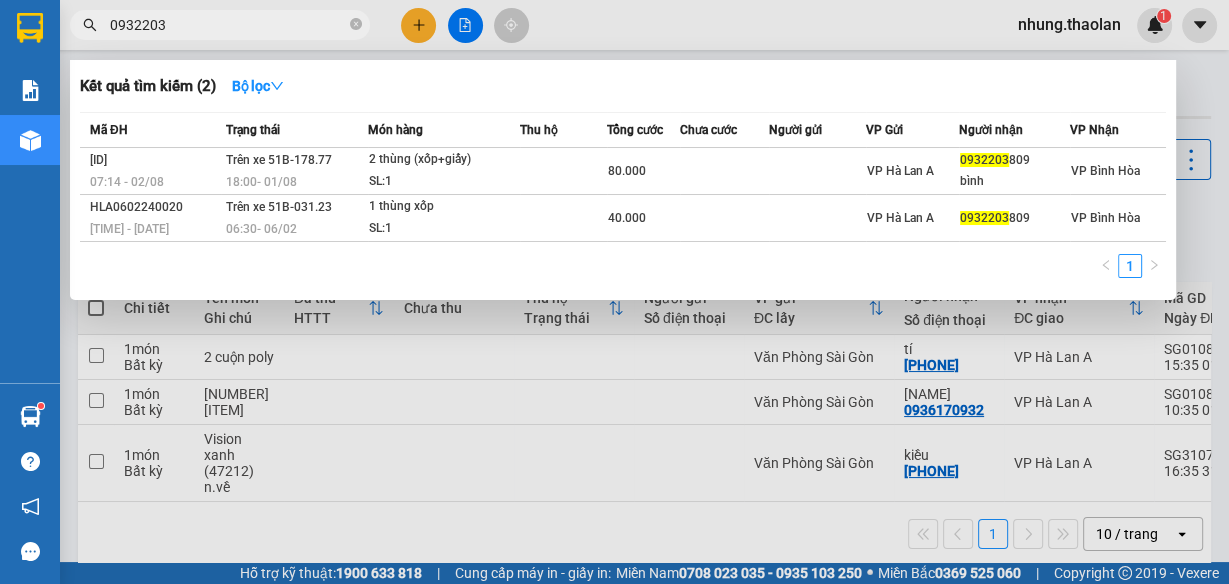 type on "0932203" 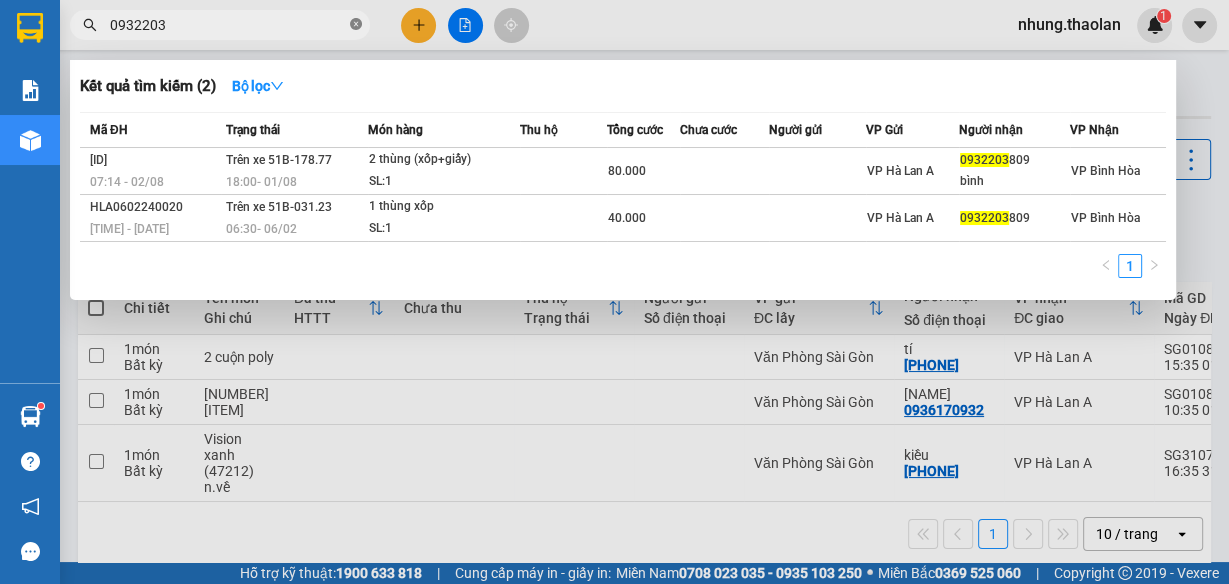 click 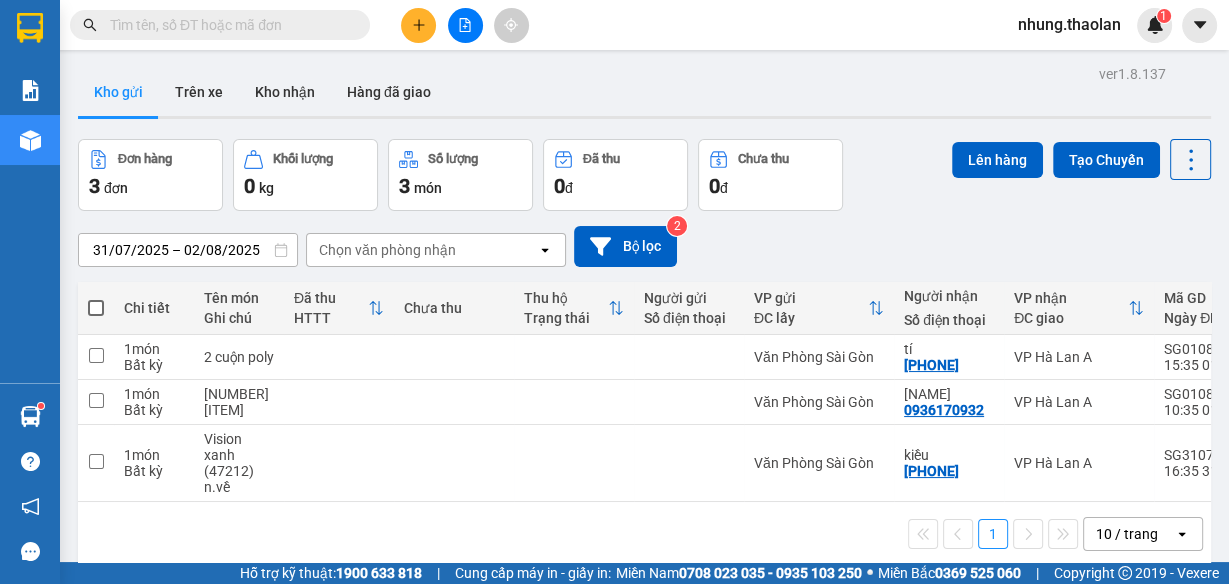 click at bounding box center (228, 25) 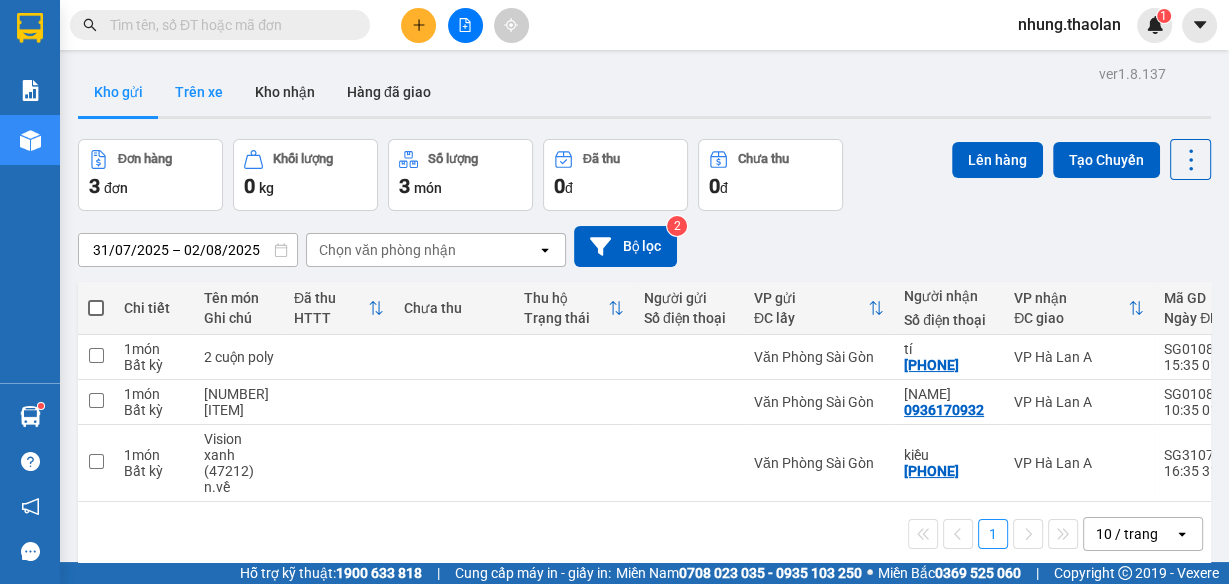 click on "Trên xe" at bounding box center (199, 92) 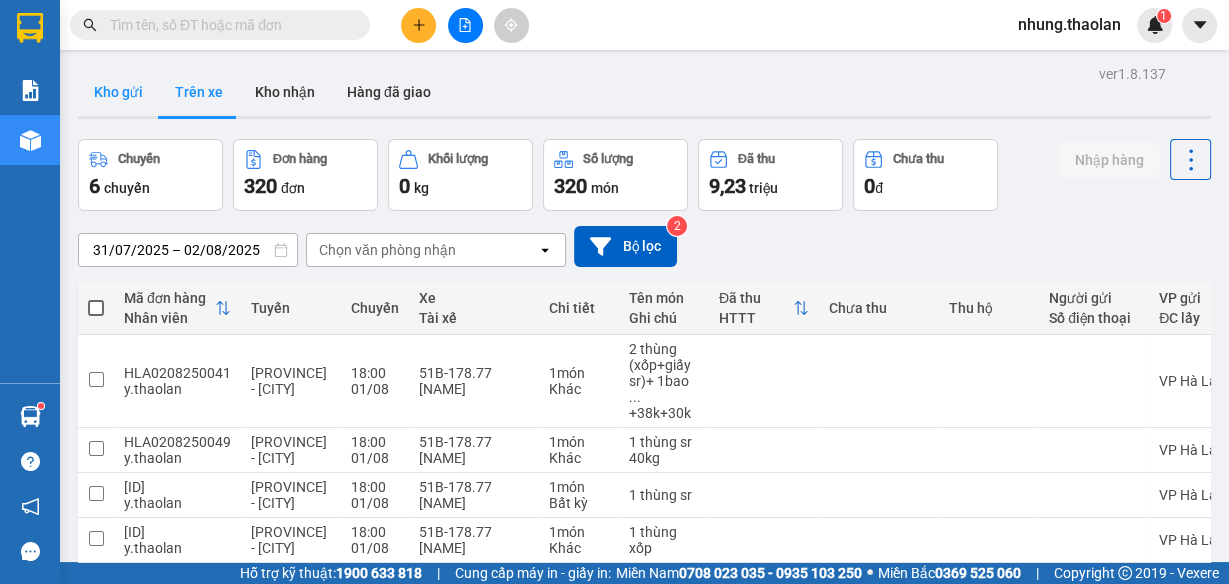 click on "Kho gửi" at bounding box center [118, 92] 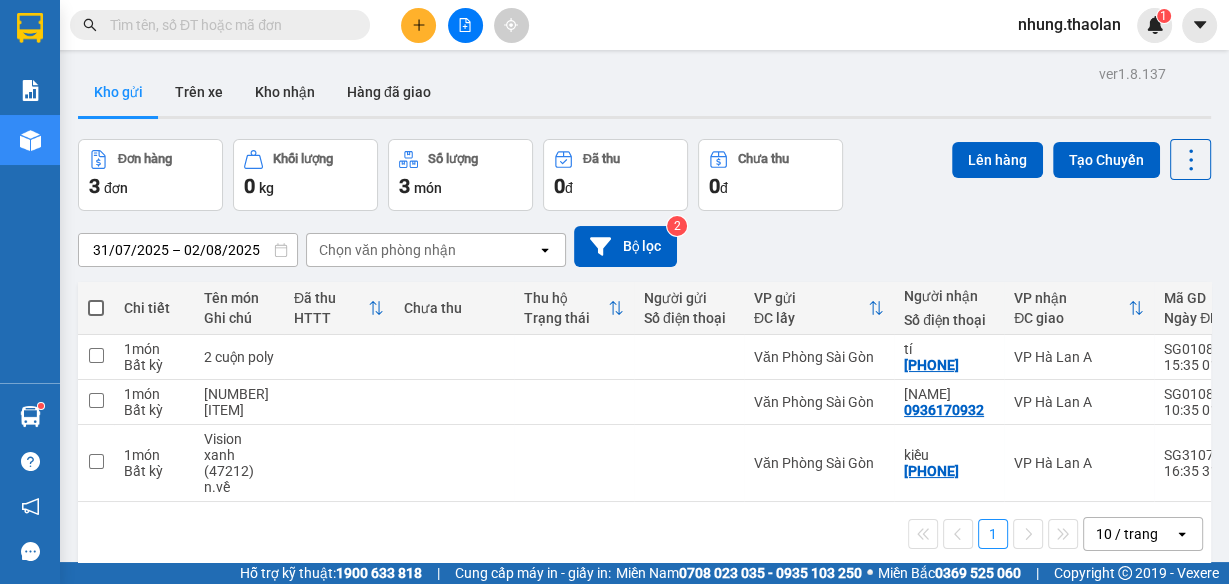 click at bounding box center (228, 25) 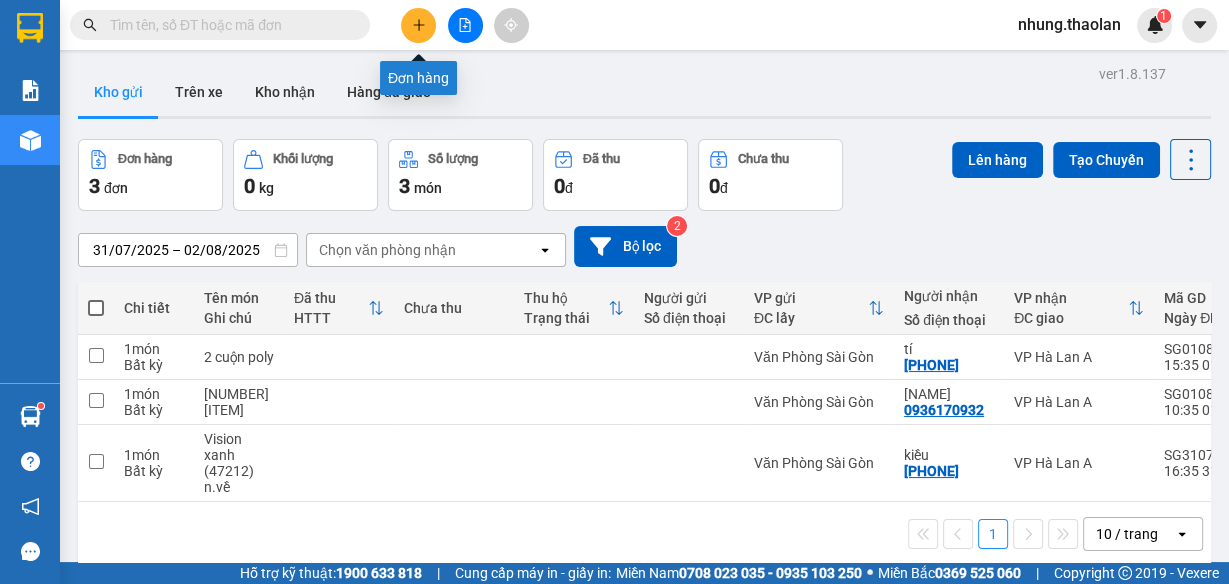 click at bounding box center [418, 25] 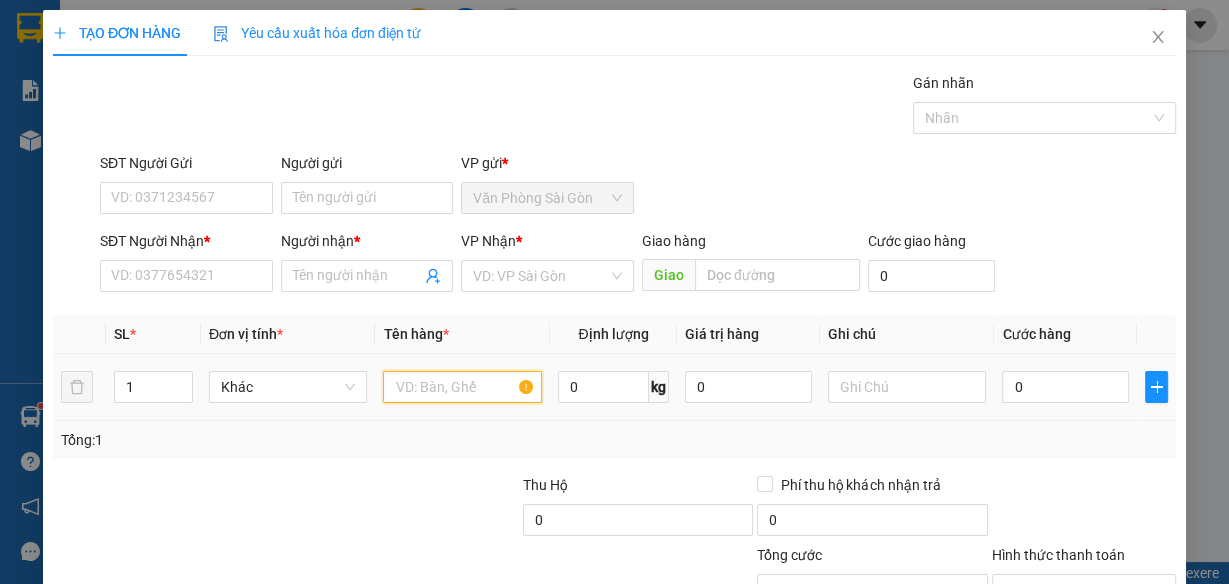 click at bounding box center [462, 387] 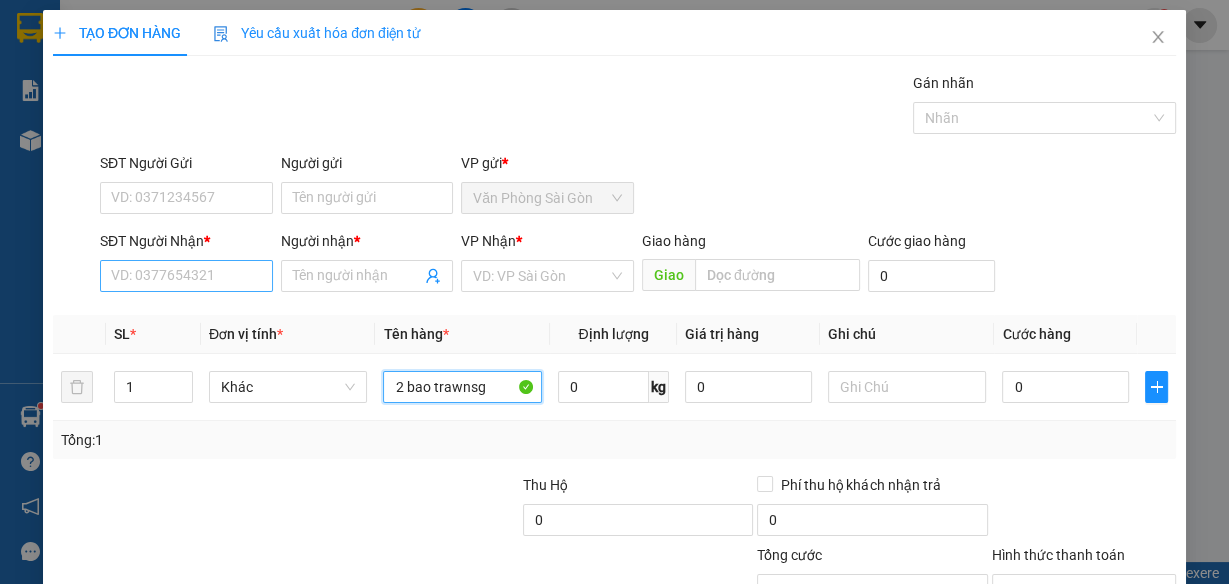 type on "2 bao trawnsg" 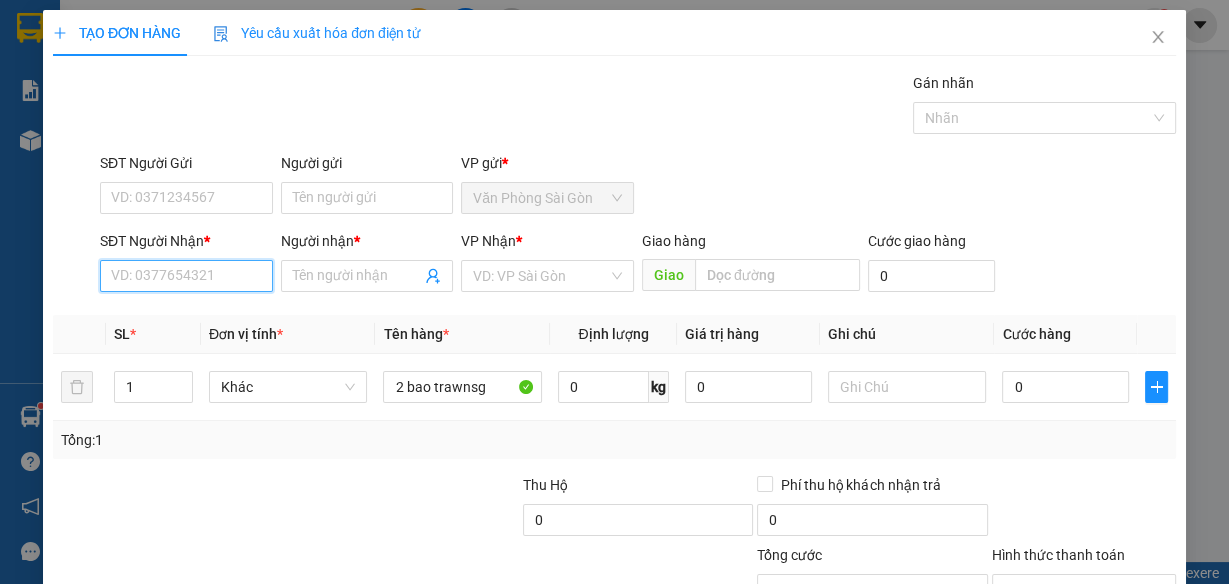 click on "SĐT Người Nhận  *" at bounding box center (186, 276) 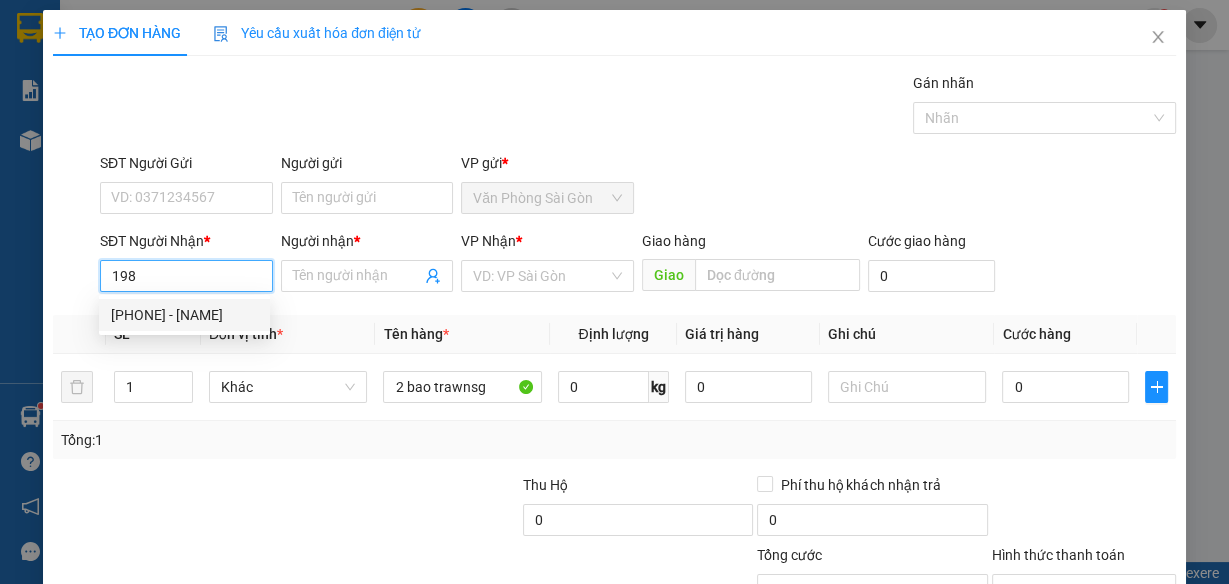 click on "[PHONE] - [NAME]" at bounding box center (184, 315) 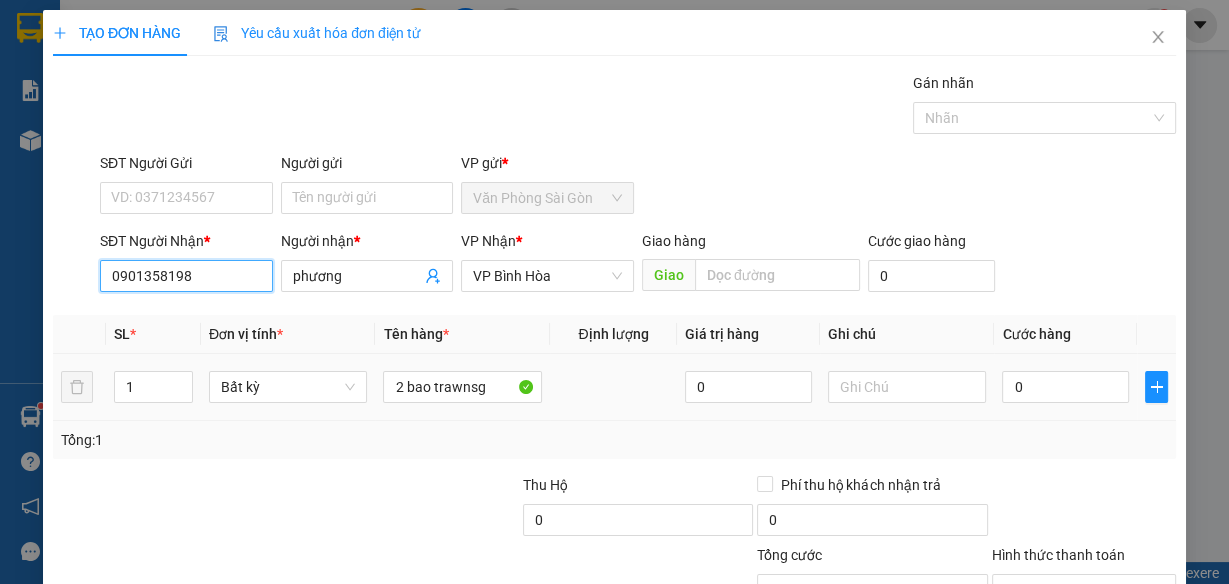 scroll, scrollTop: 153, scrollLeft: 0, axis: vertical 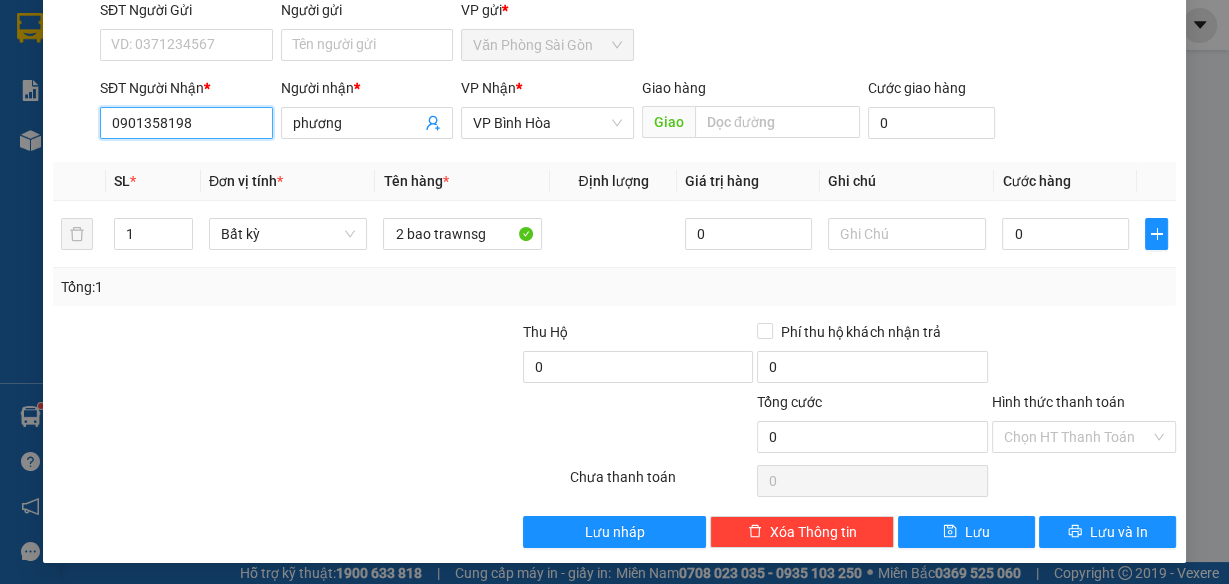 type on "0901358198" 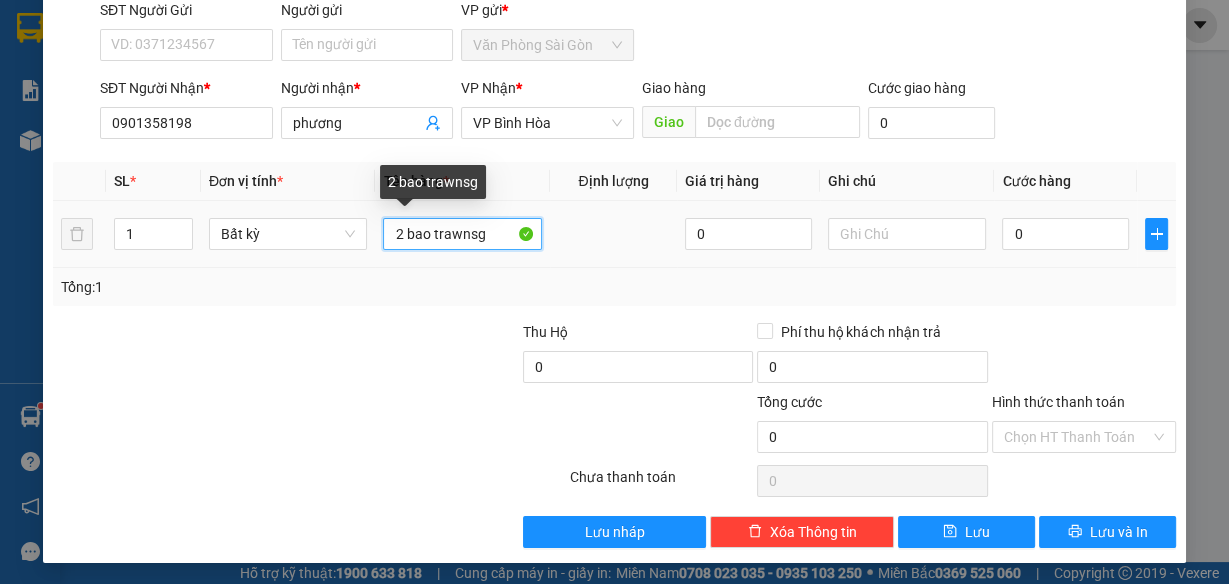drag, startPoint x: 431, startPoint y: 234, endPoint x: 915, endPoint y: 145, distance: 492.11484 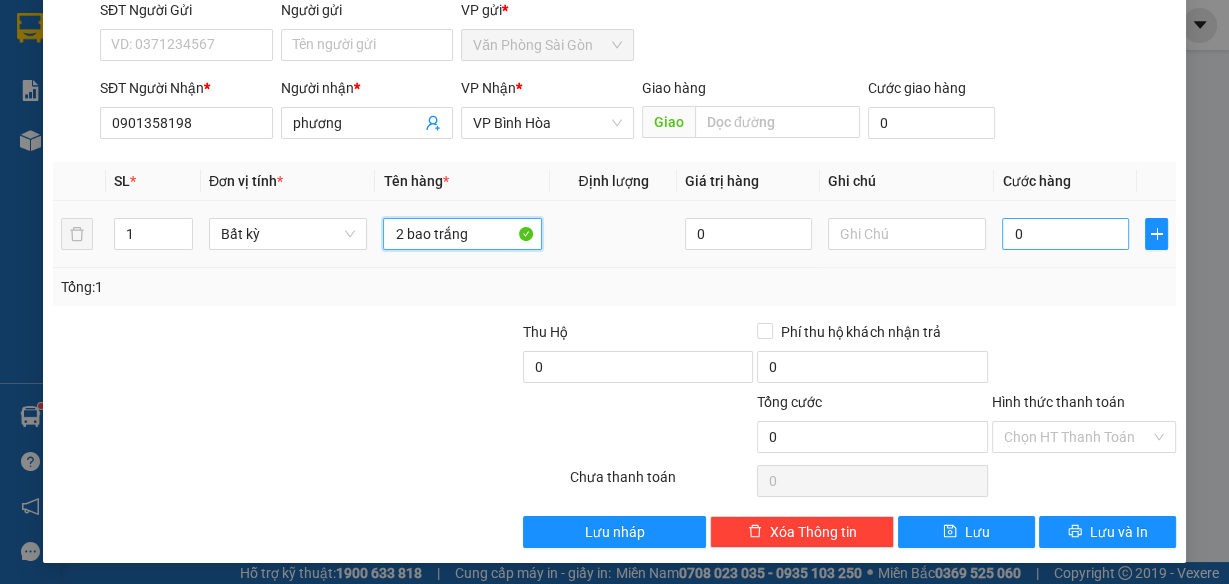 type on "2 bao trắng" 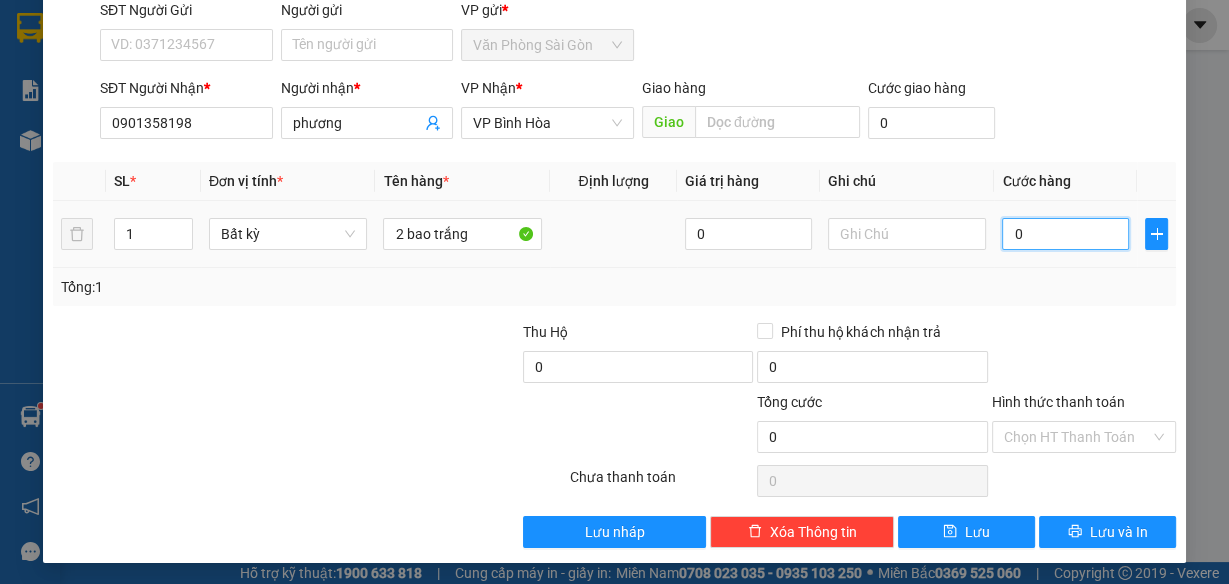 click on "0" at bounding box center [1065, 234] 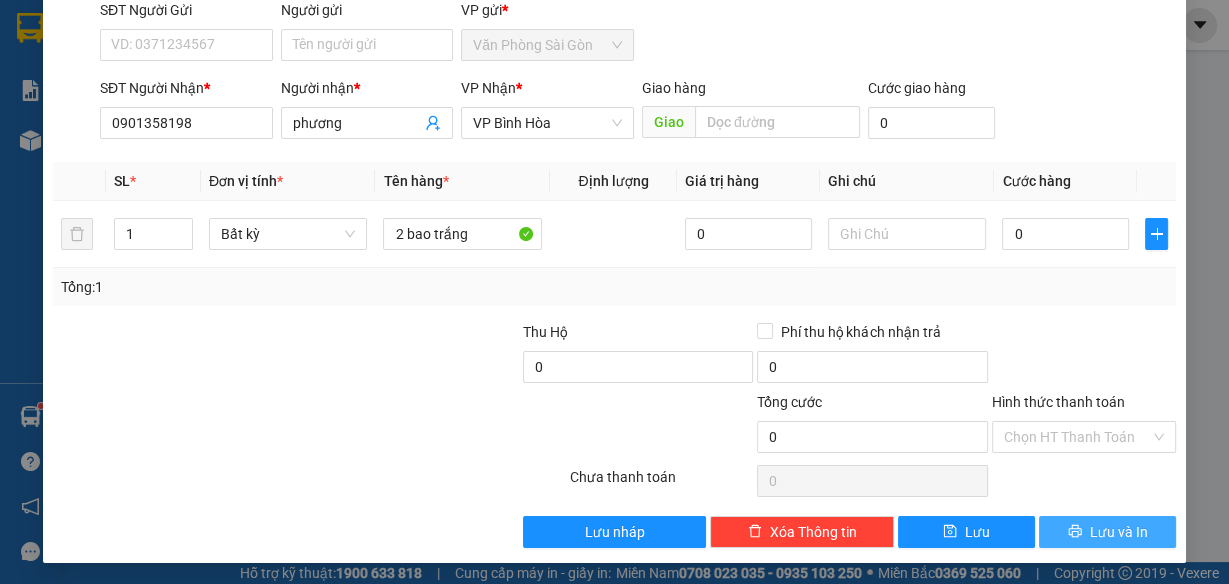 click on "Lưu và In" at bounding box center (1119, 532) 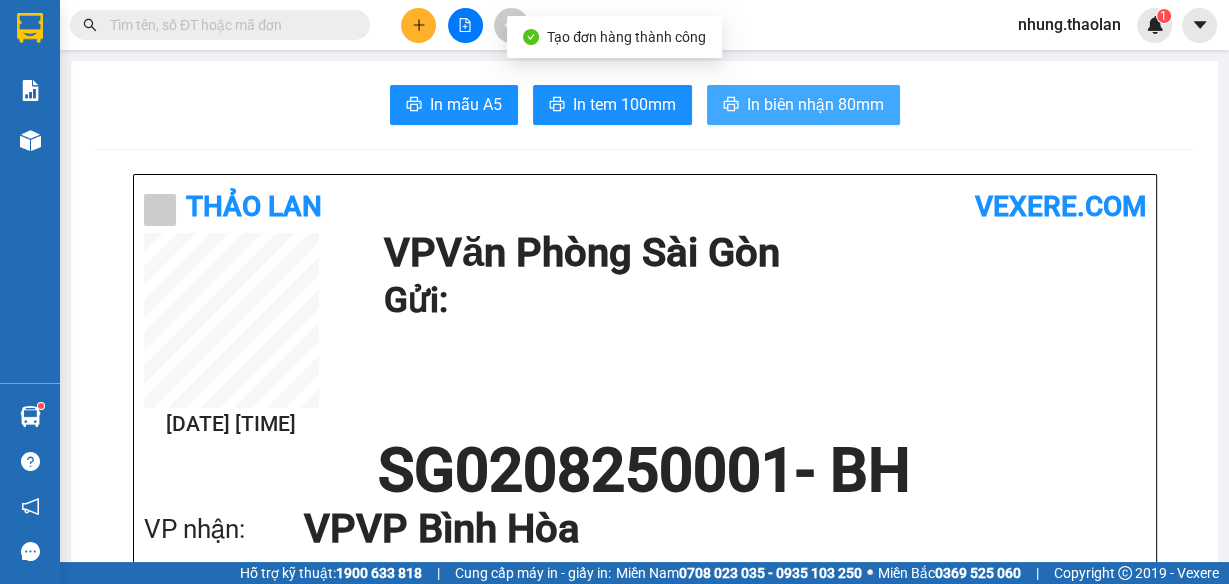 click on "In biên nhận 80mm" at bounding box center (815, 104) 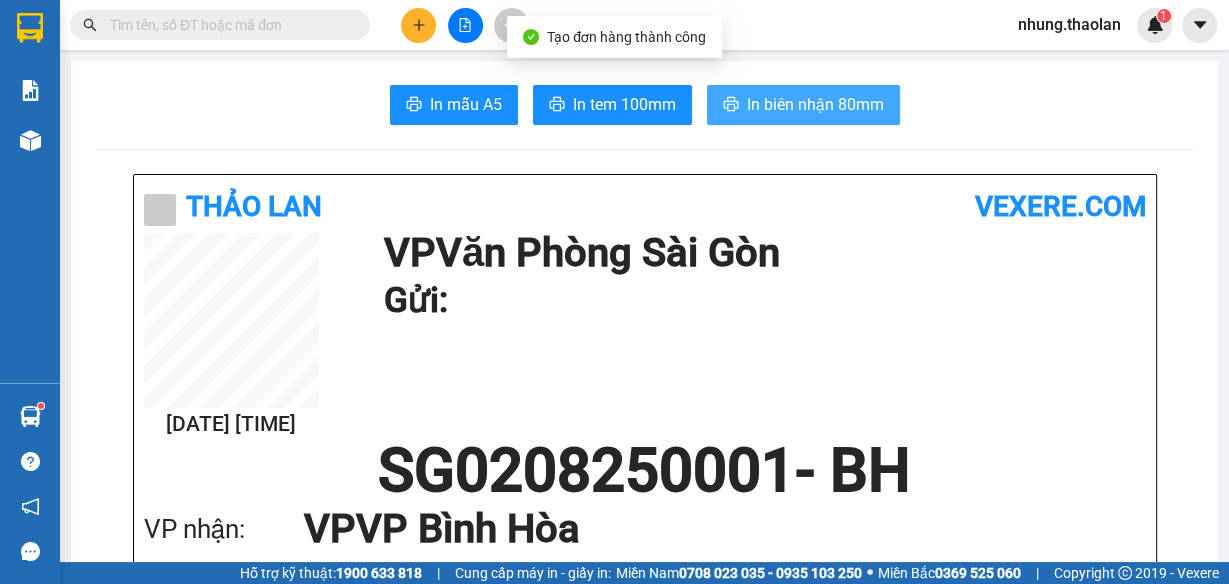 scroll, scrollTop: 0, scrollLeft: 0, axis: both 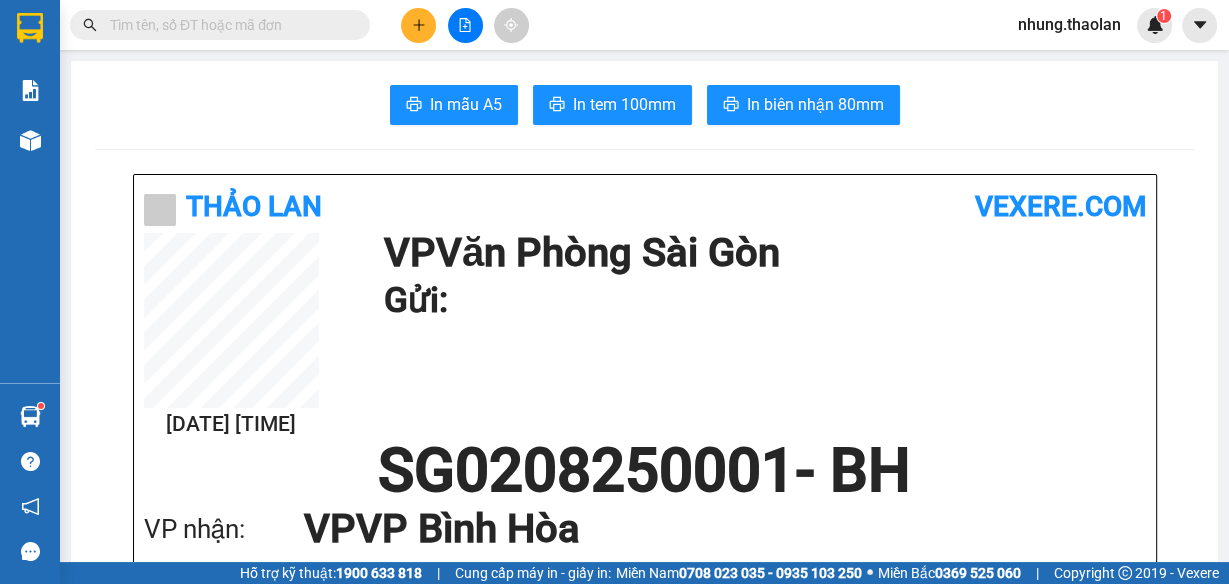 click at bounding box center [228, 25] 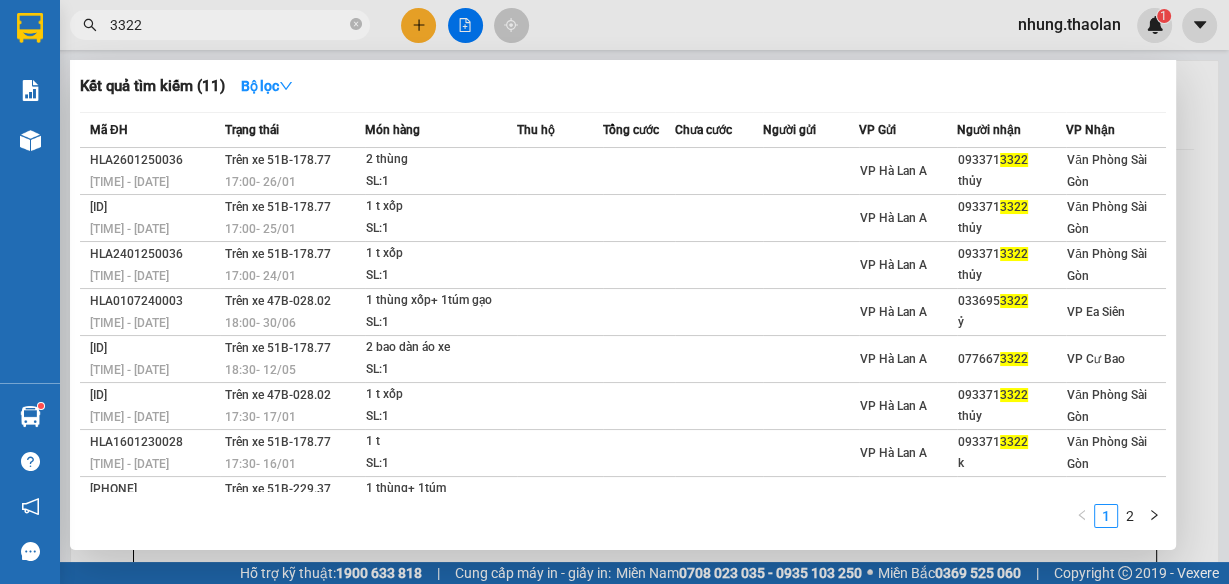 click on "3322" at bounding box center [228, 25] 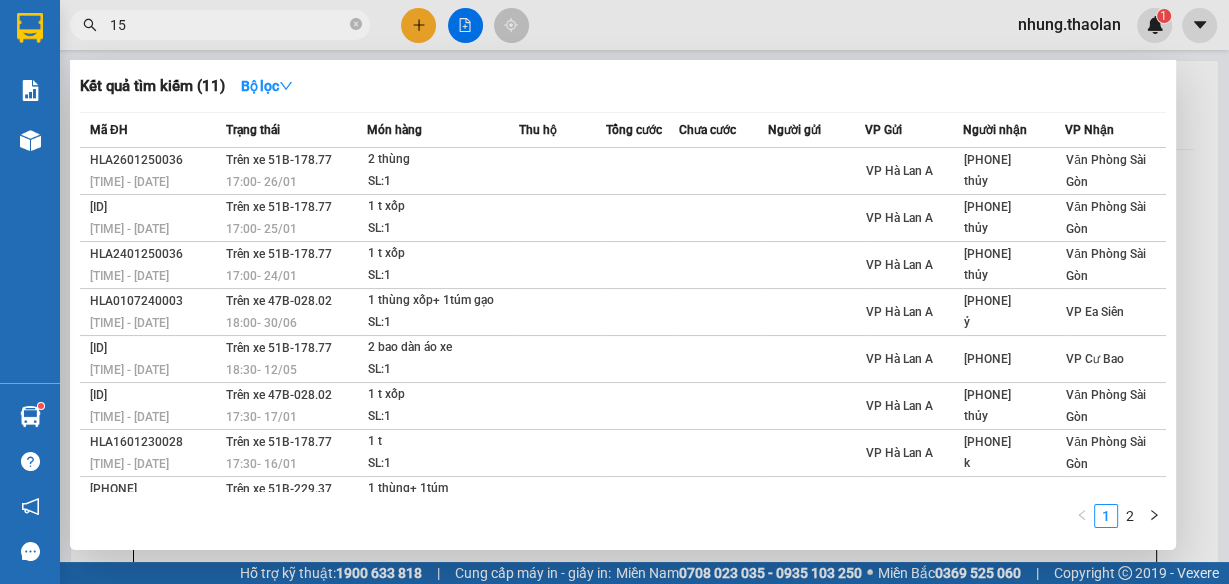 type on "153" 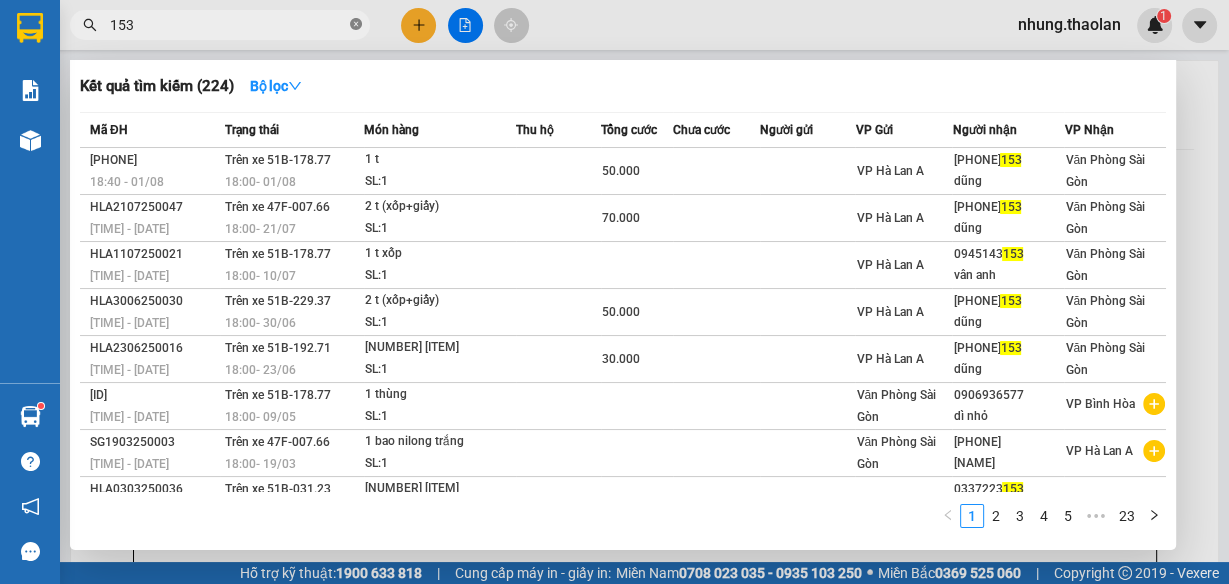 click 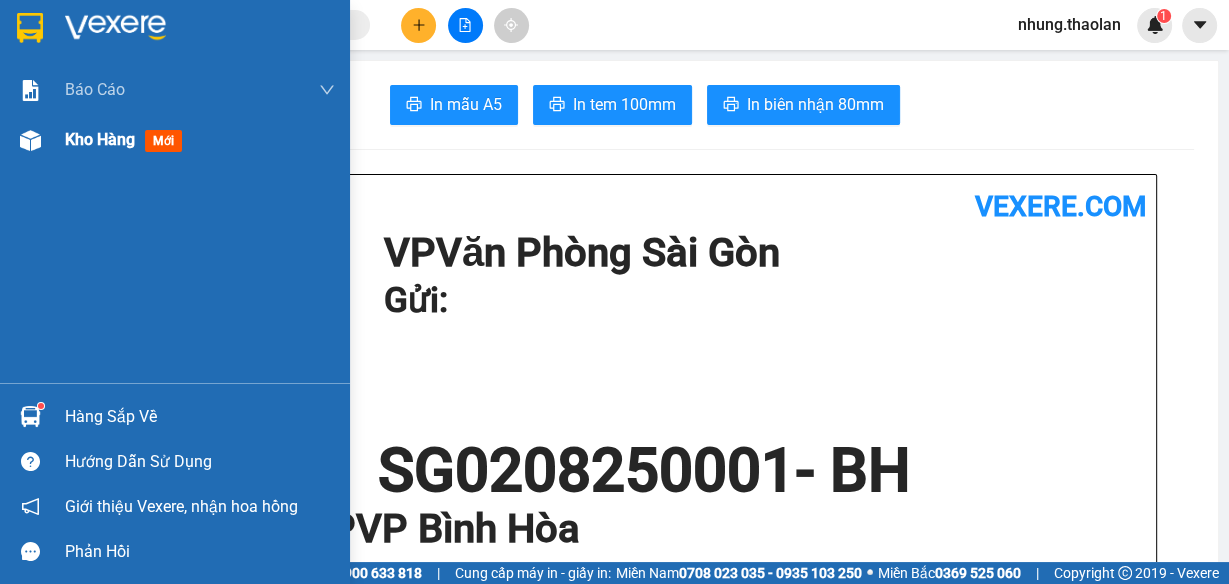 click on "Kho hàng mới" at bounding box center [200, 140] 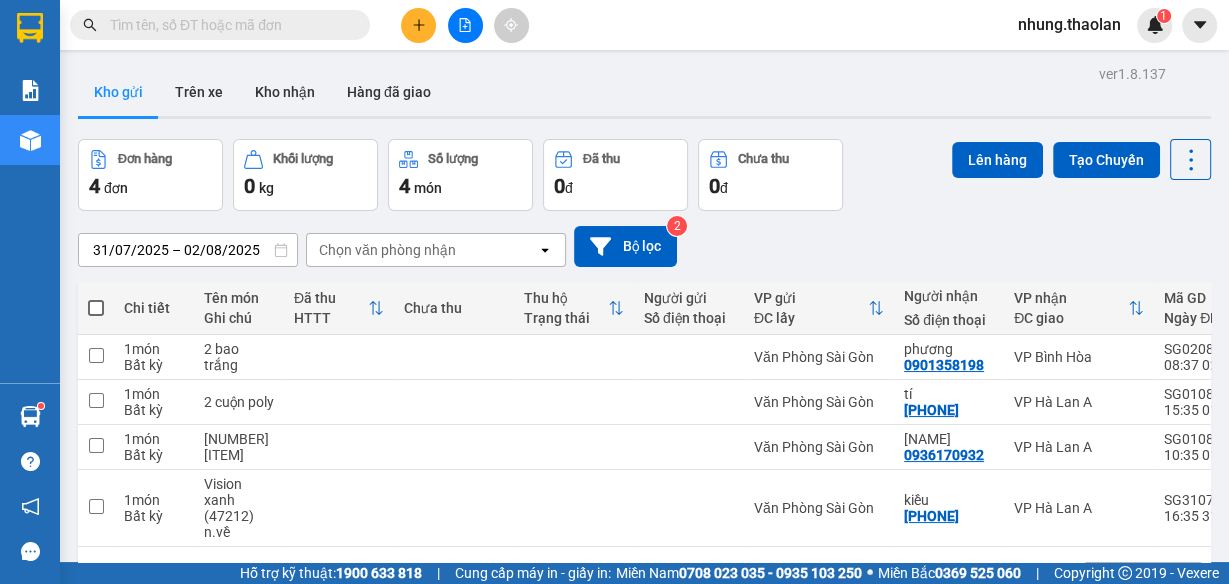 click at bounding box center [228, 25] 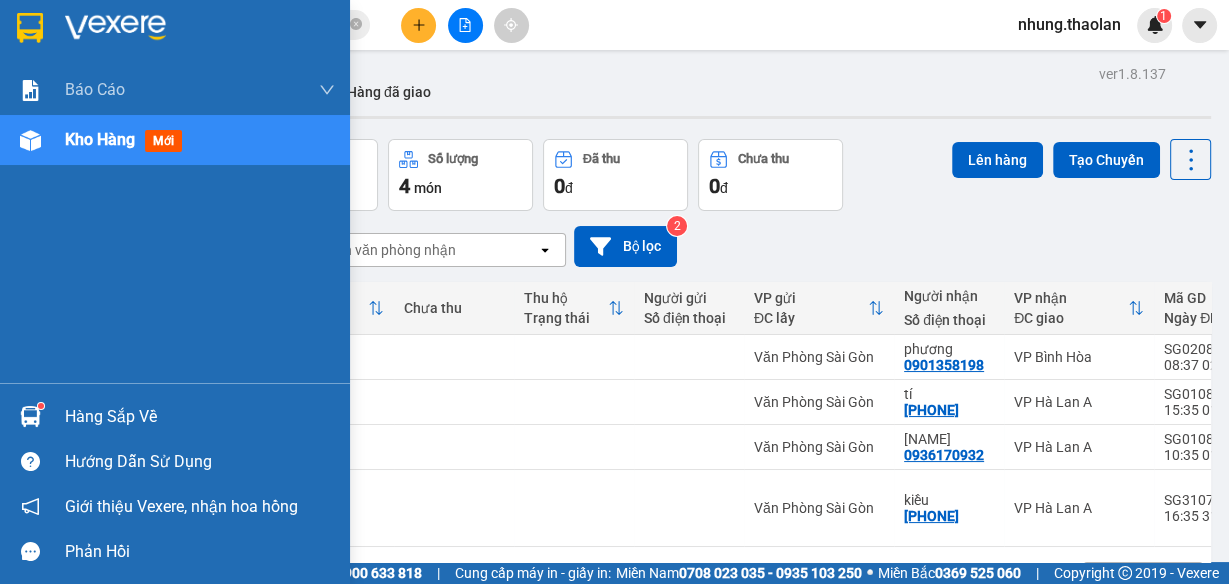 type on "0" 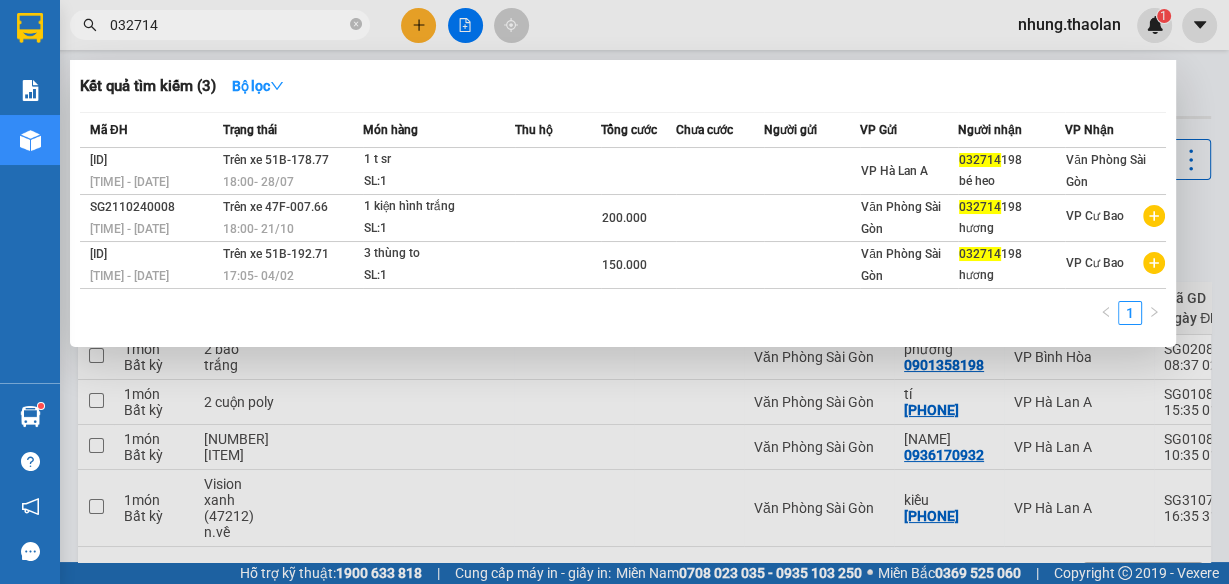 type on "032714" 